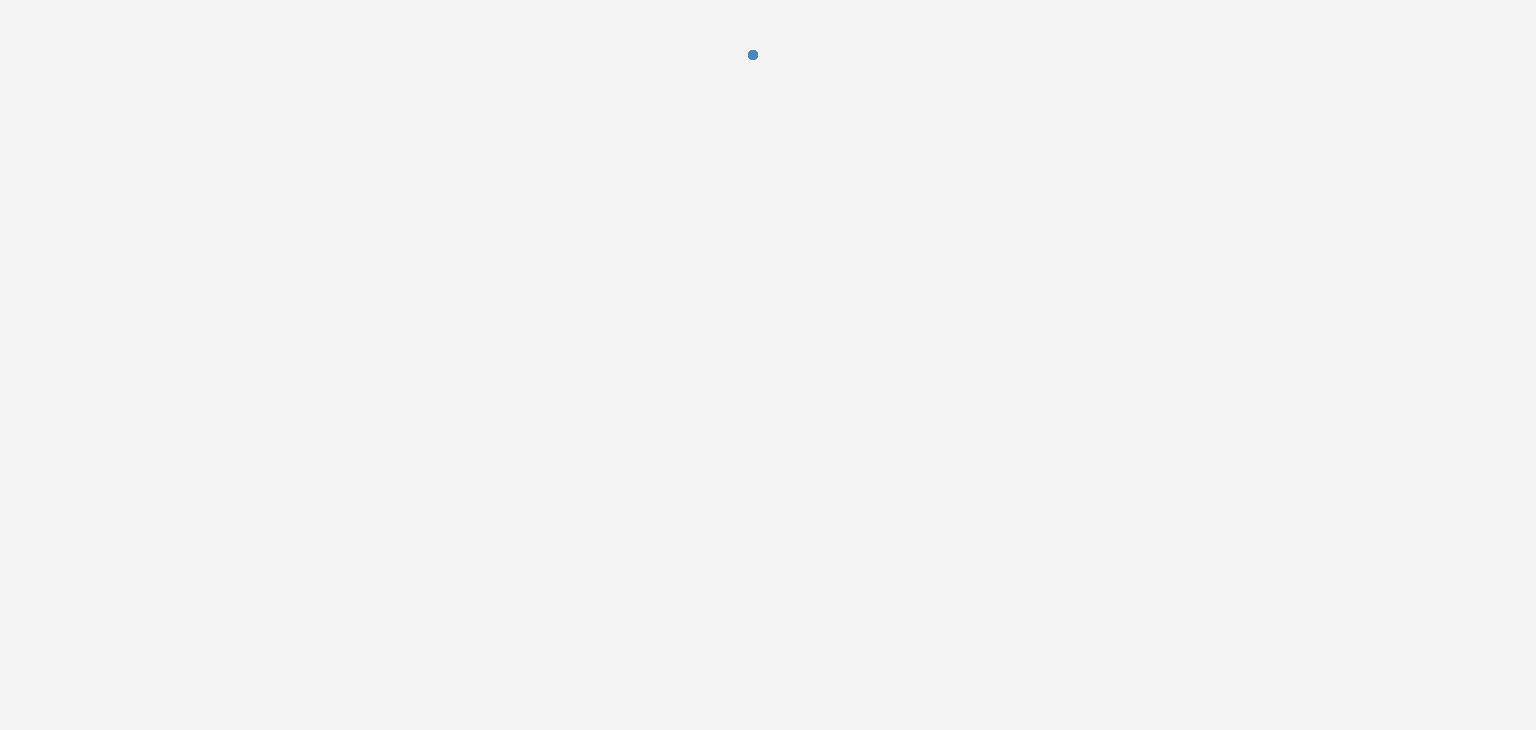 scroll, scrollTop: 0, scrollLeft: 0, axis: both 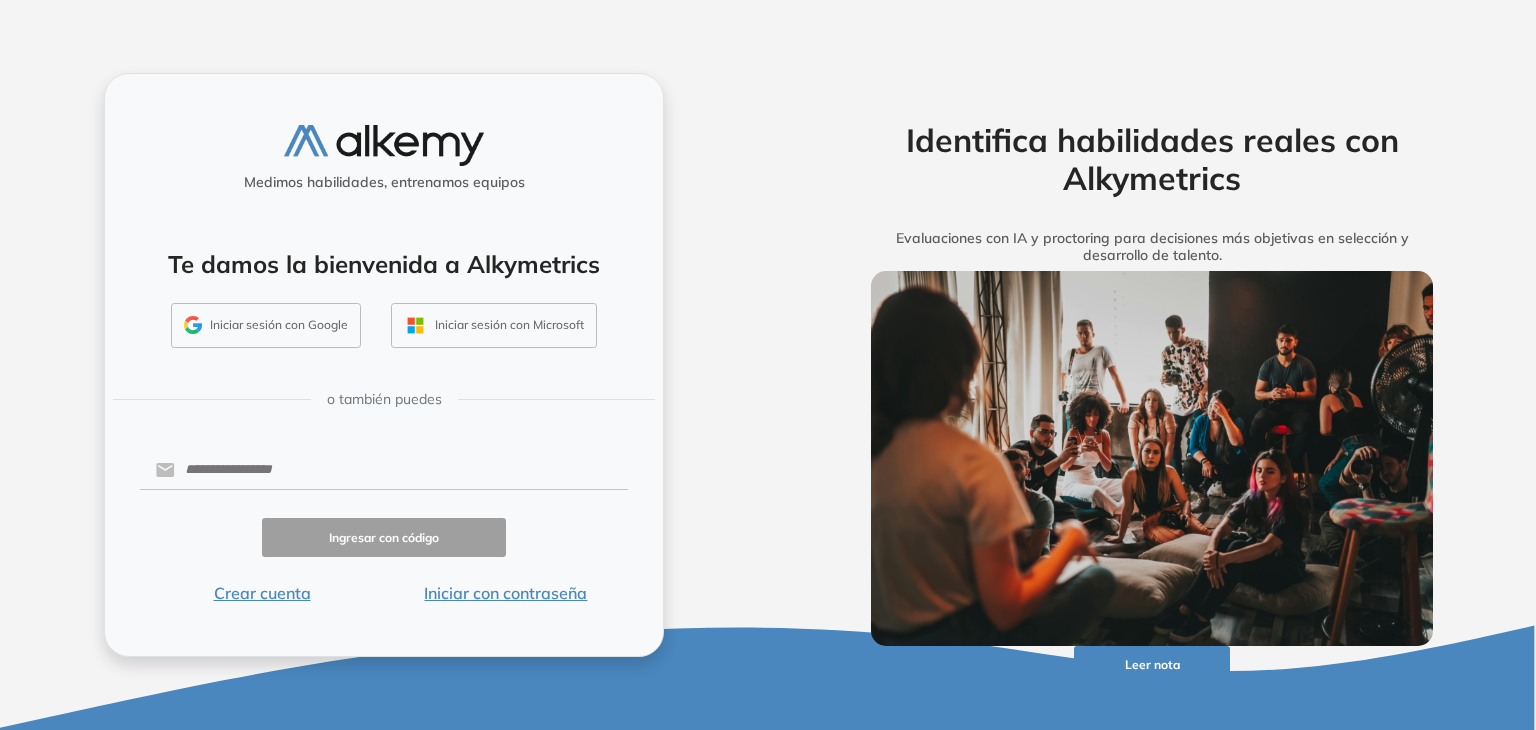 click on "Iniciar sesión con Google" at bounding box center [266, 326] 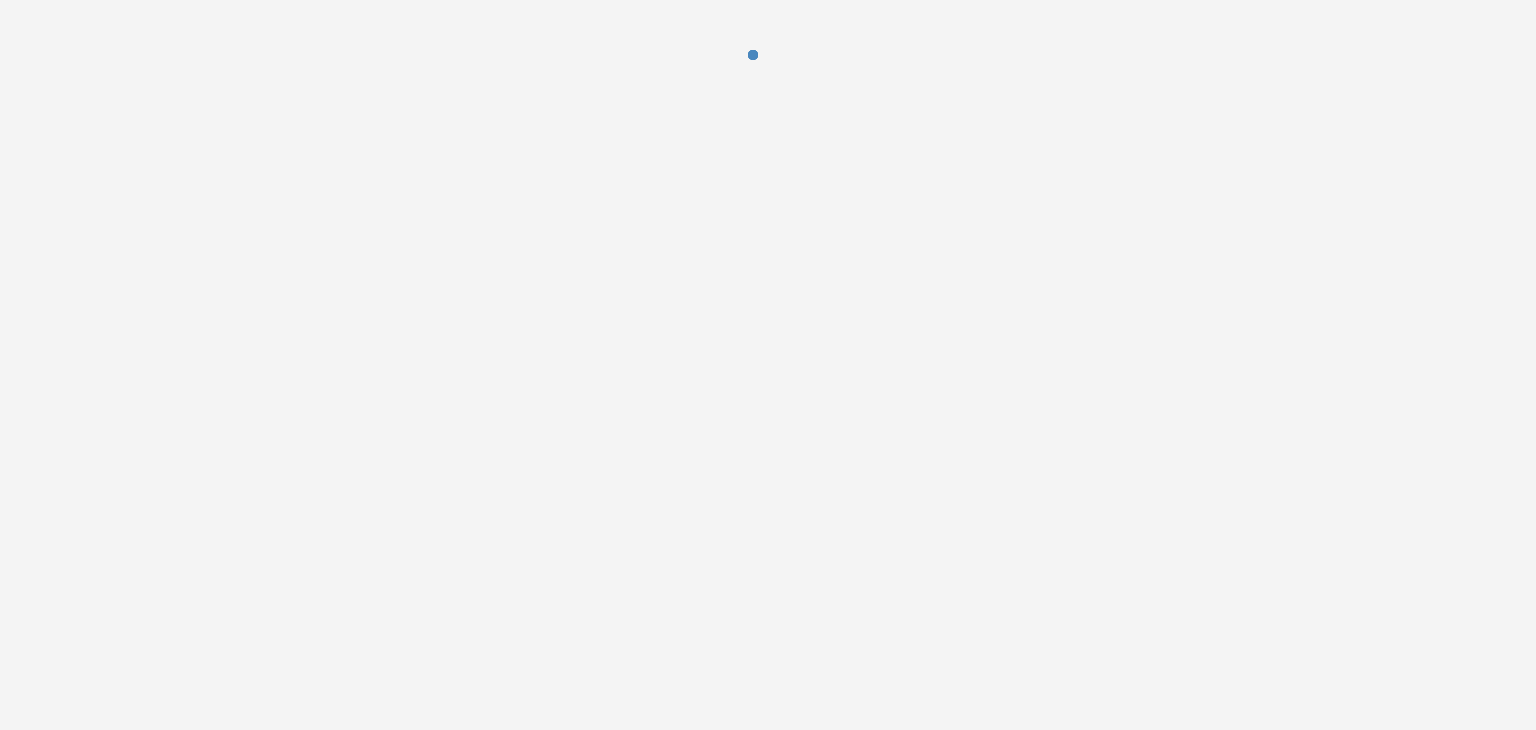scroll, scrollTop: 0, scrollLeft: 0, axis: both 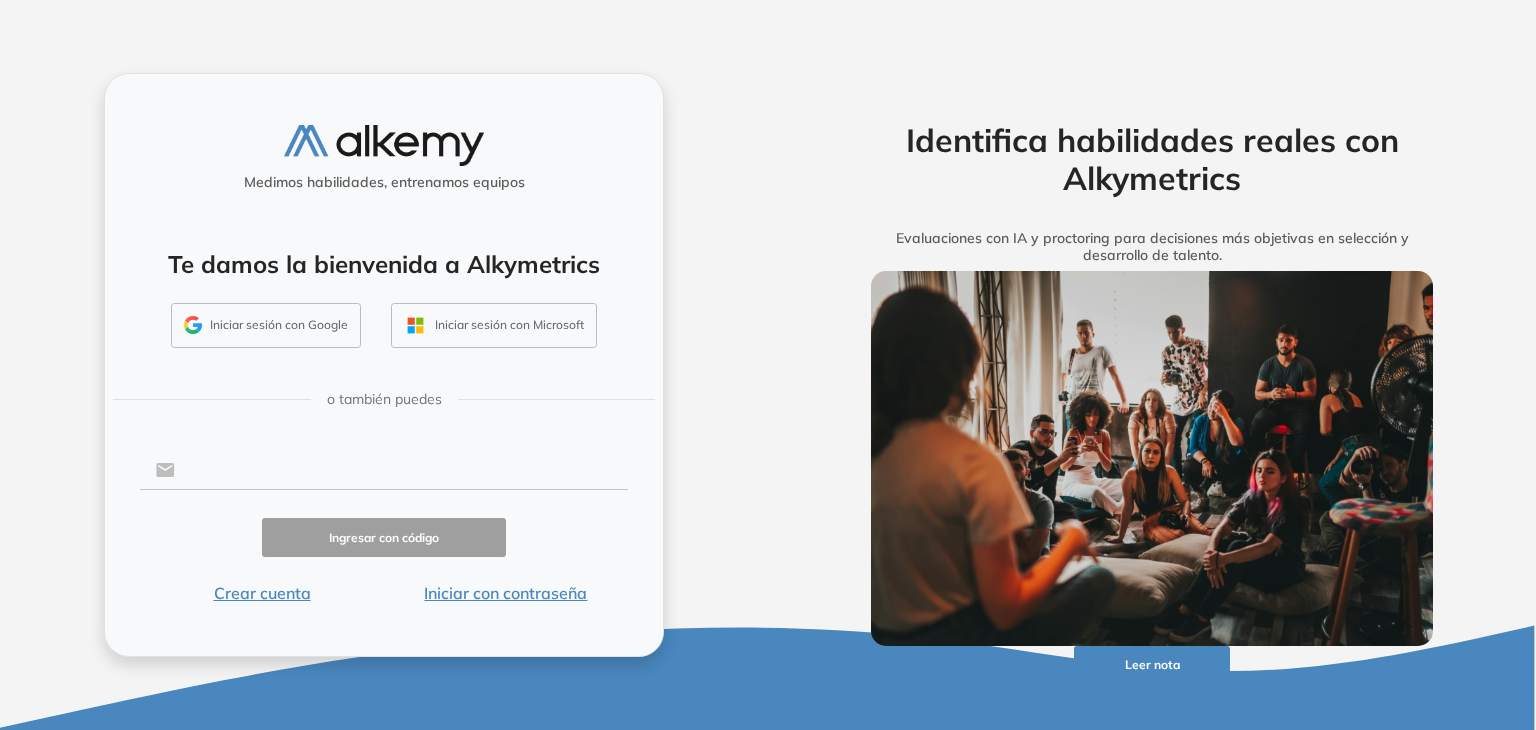 click at bounding box center (401, 470) 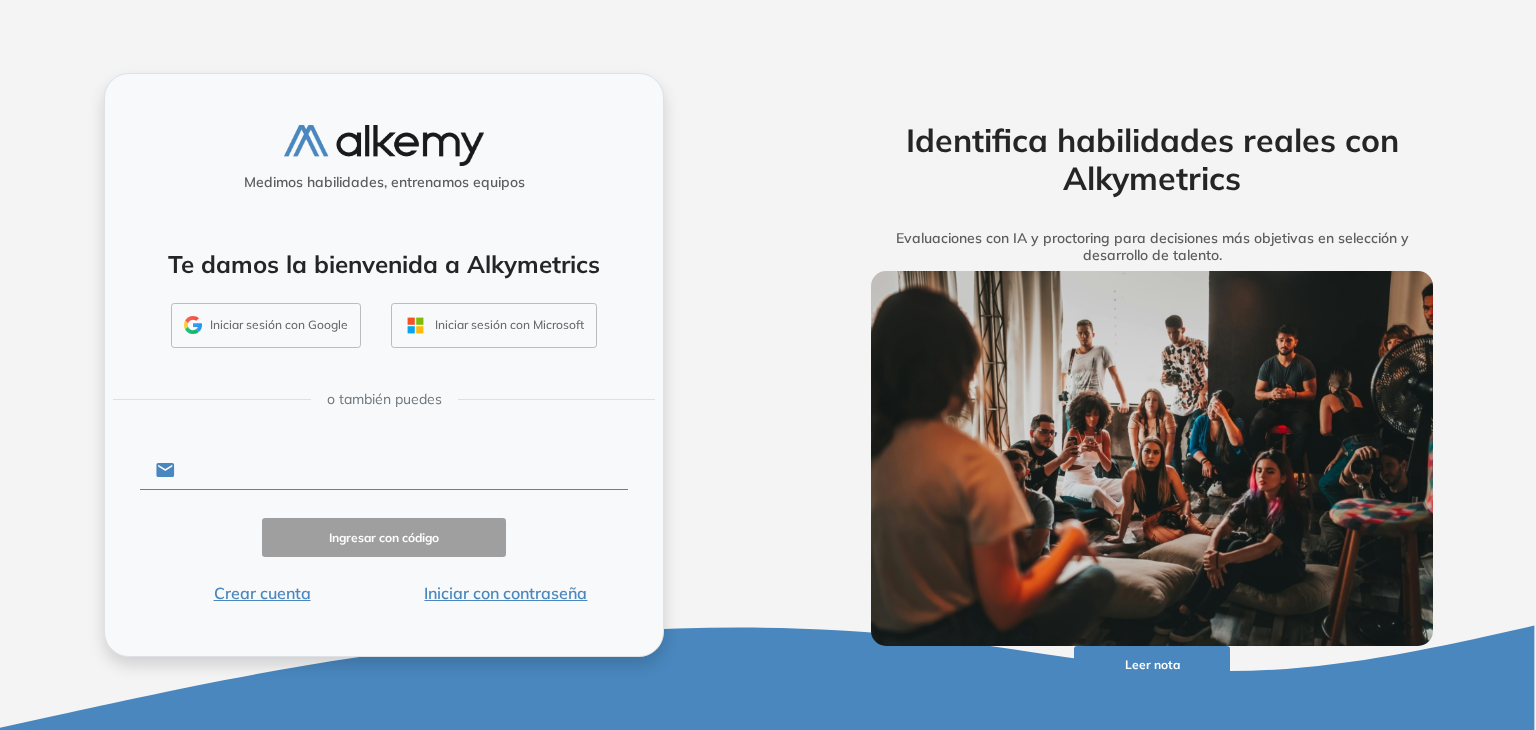 type on "**********" 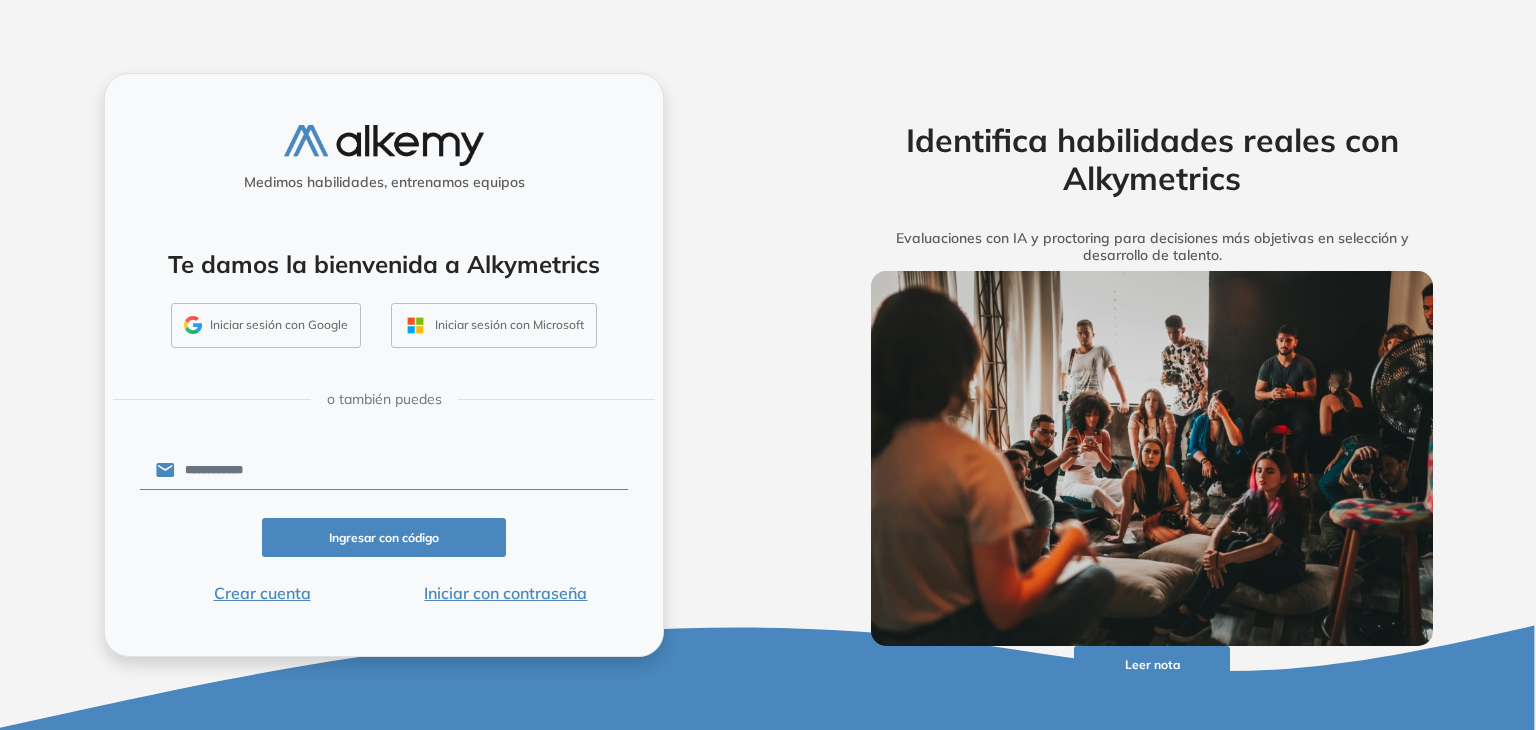 click on "Ingresar con código" at bounding box center (384, 537) 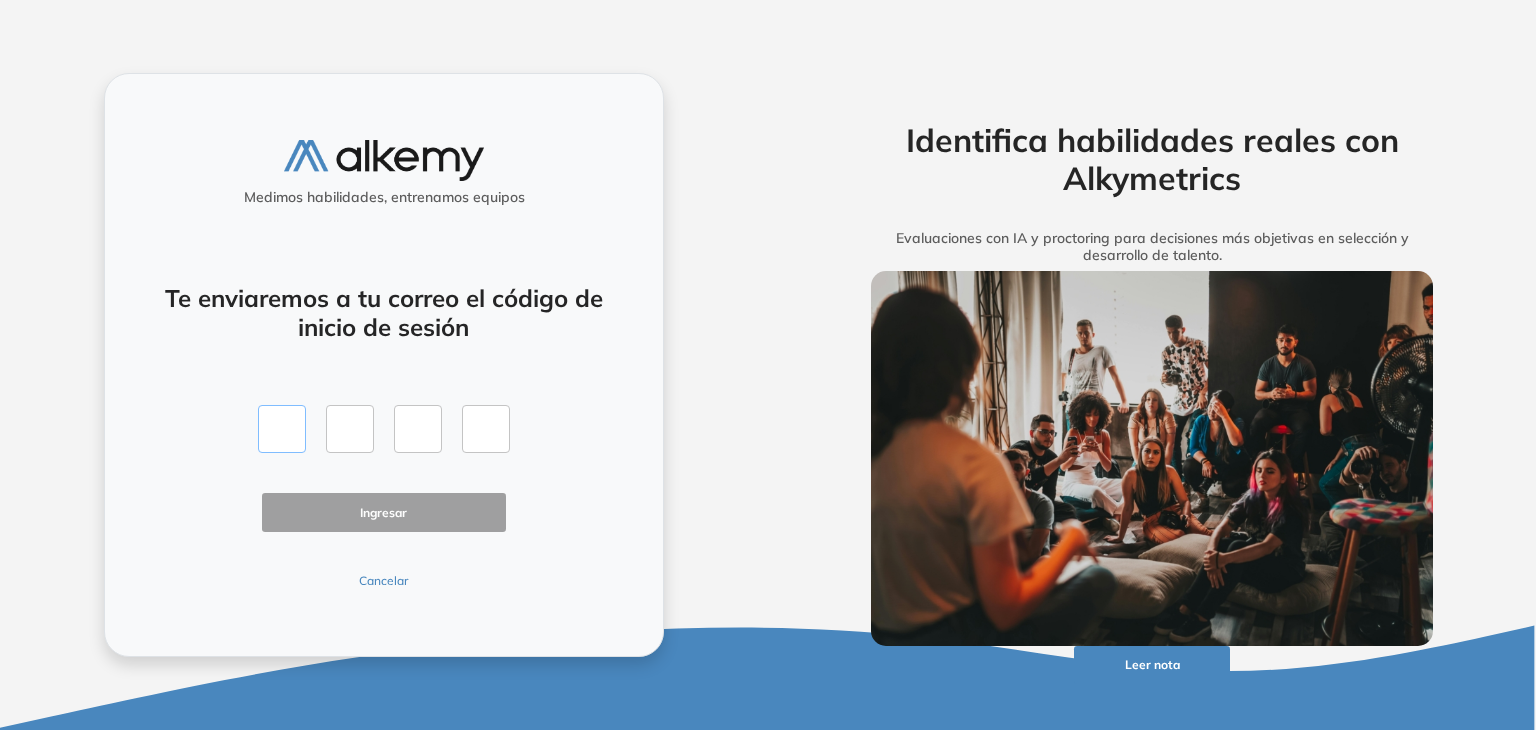 click at bounding box center (282, 429) 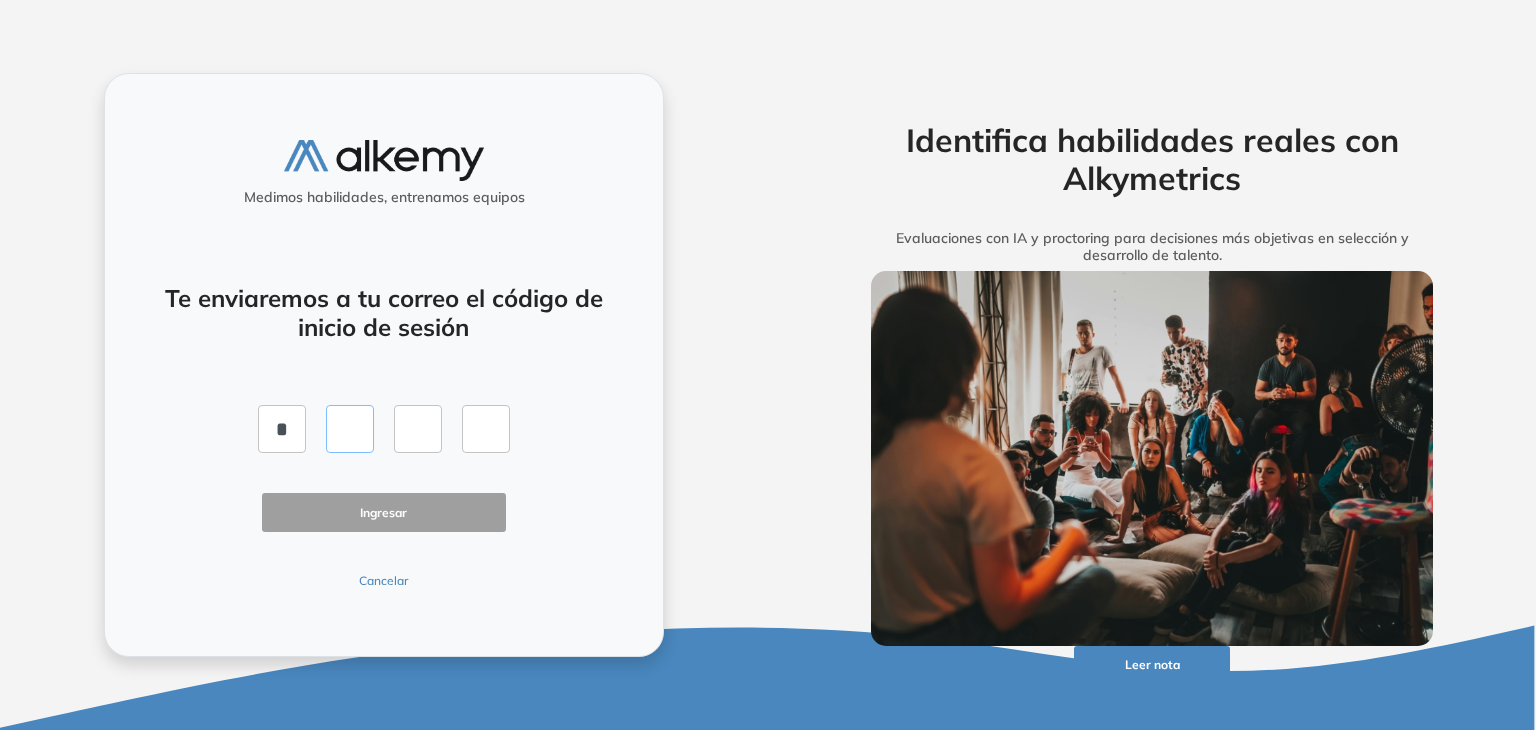 type on "*" 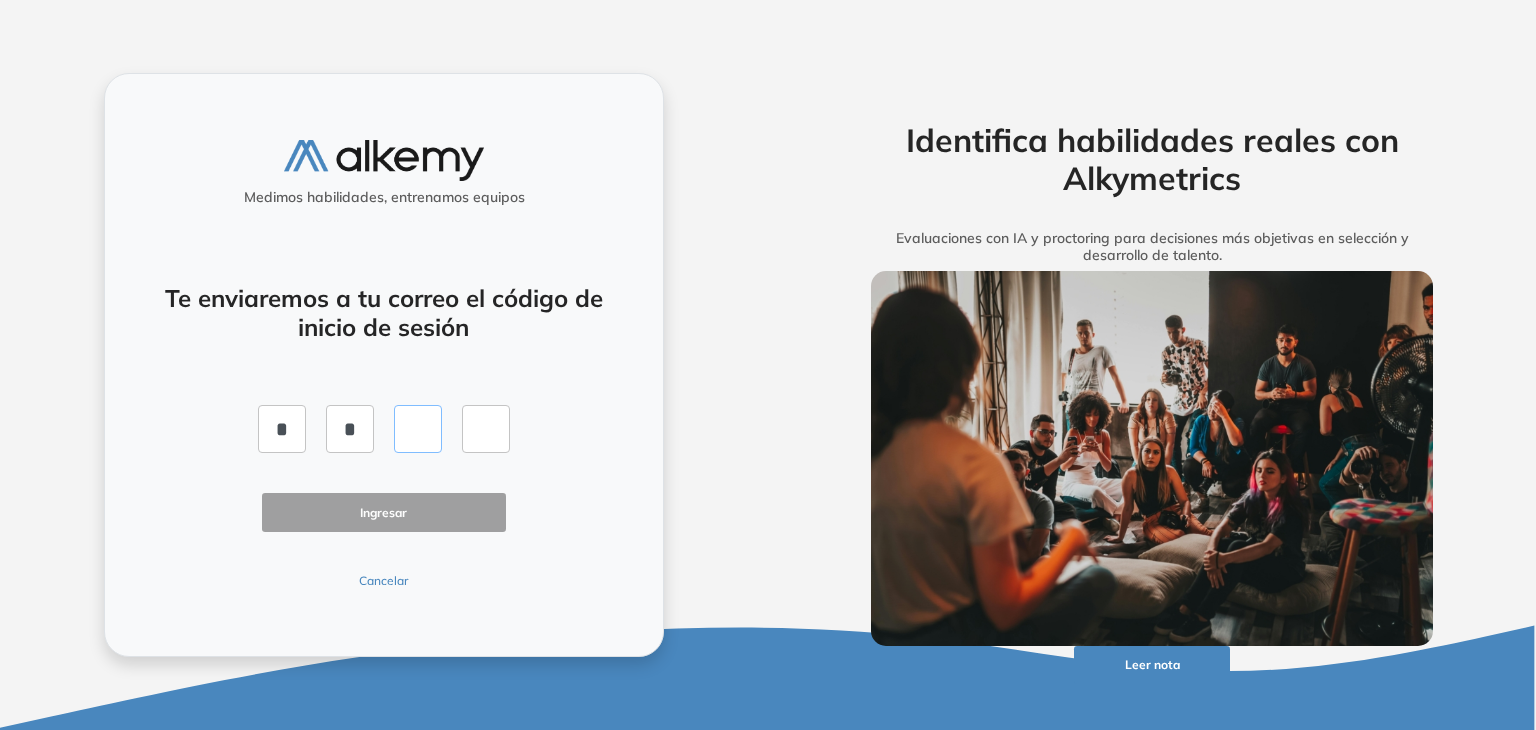 type on "*" 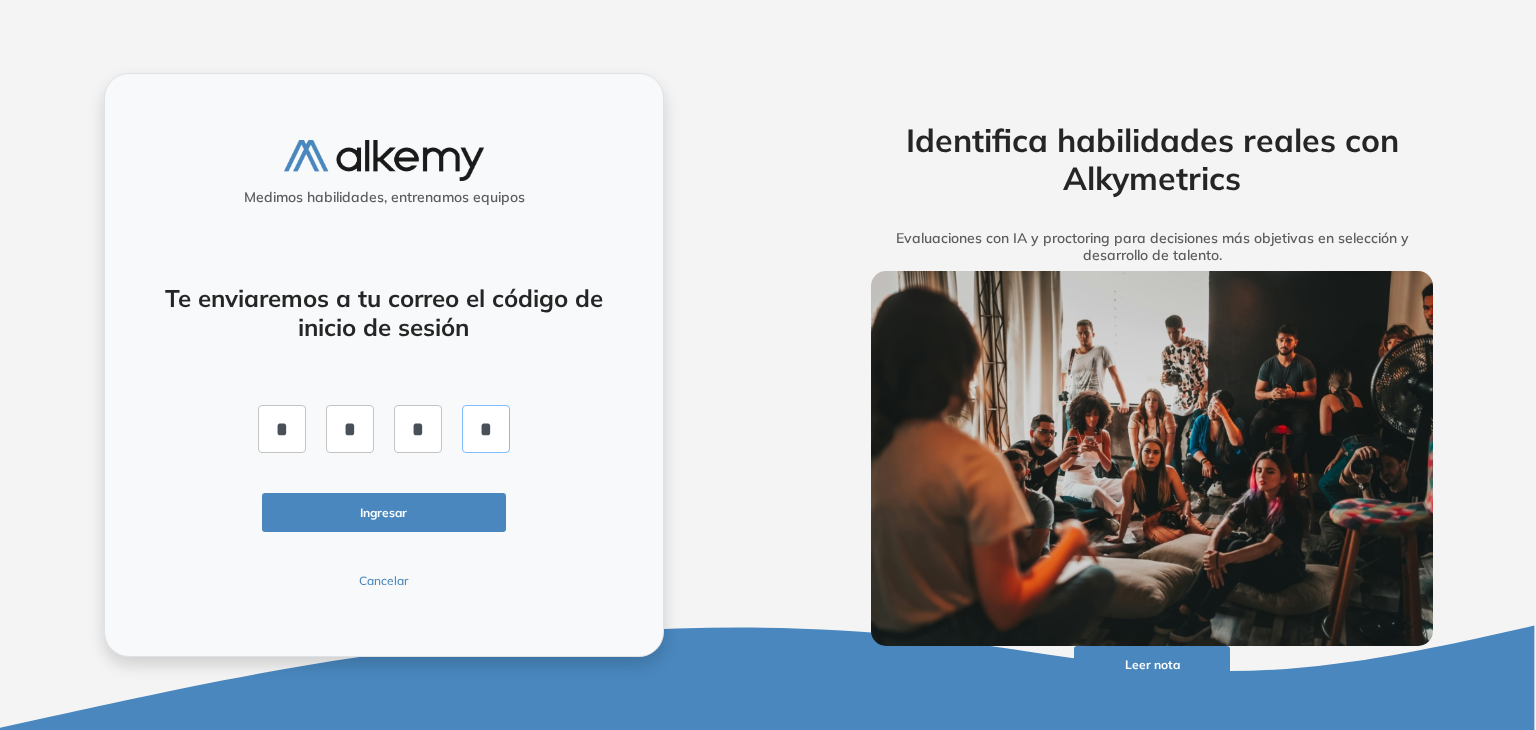 type on "*" 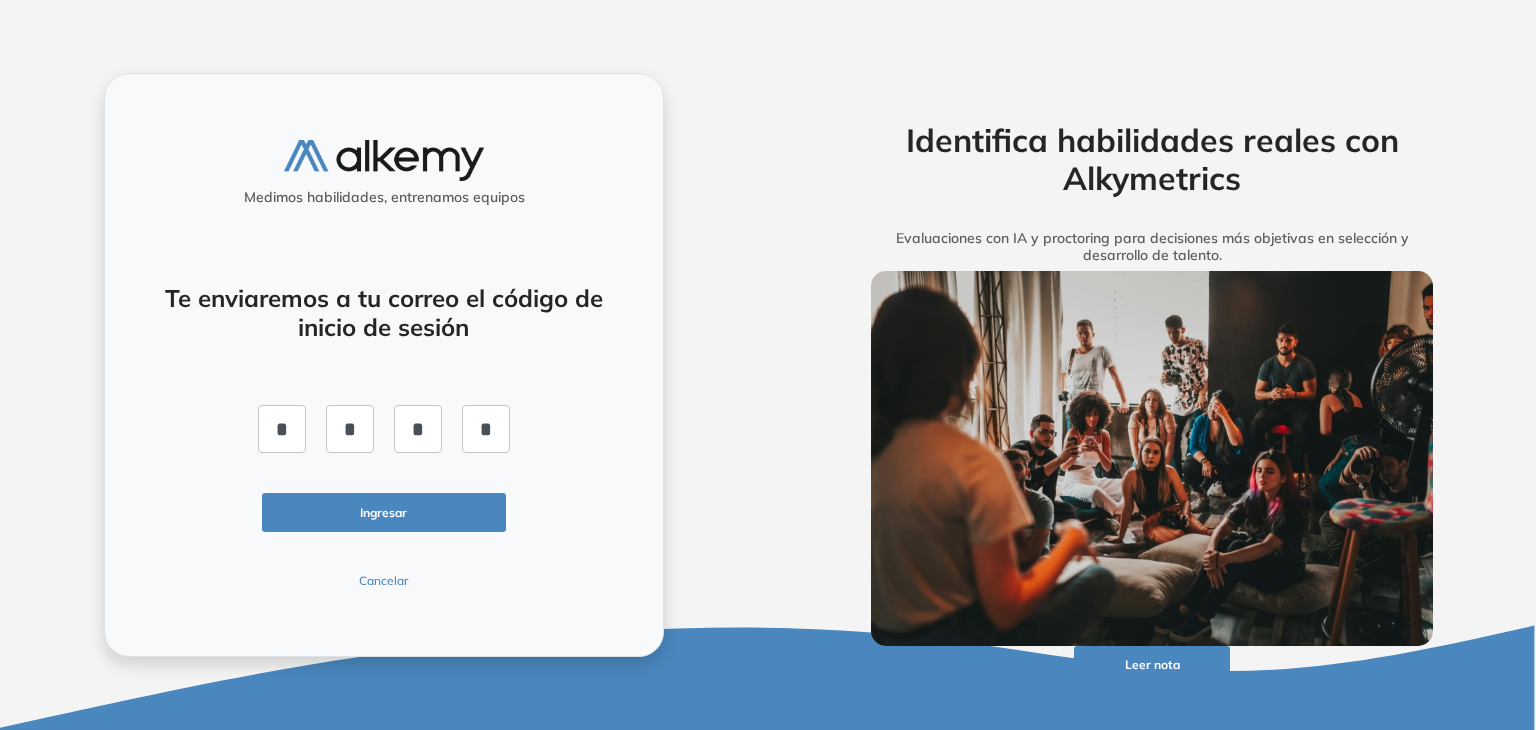 click on "Ingresar" at bounding box center (384, 512) 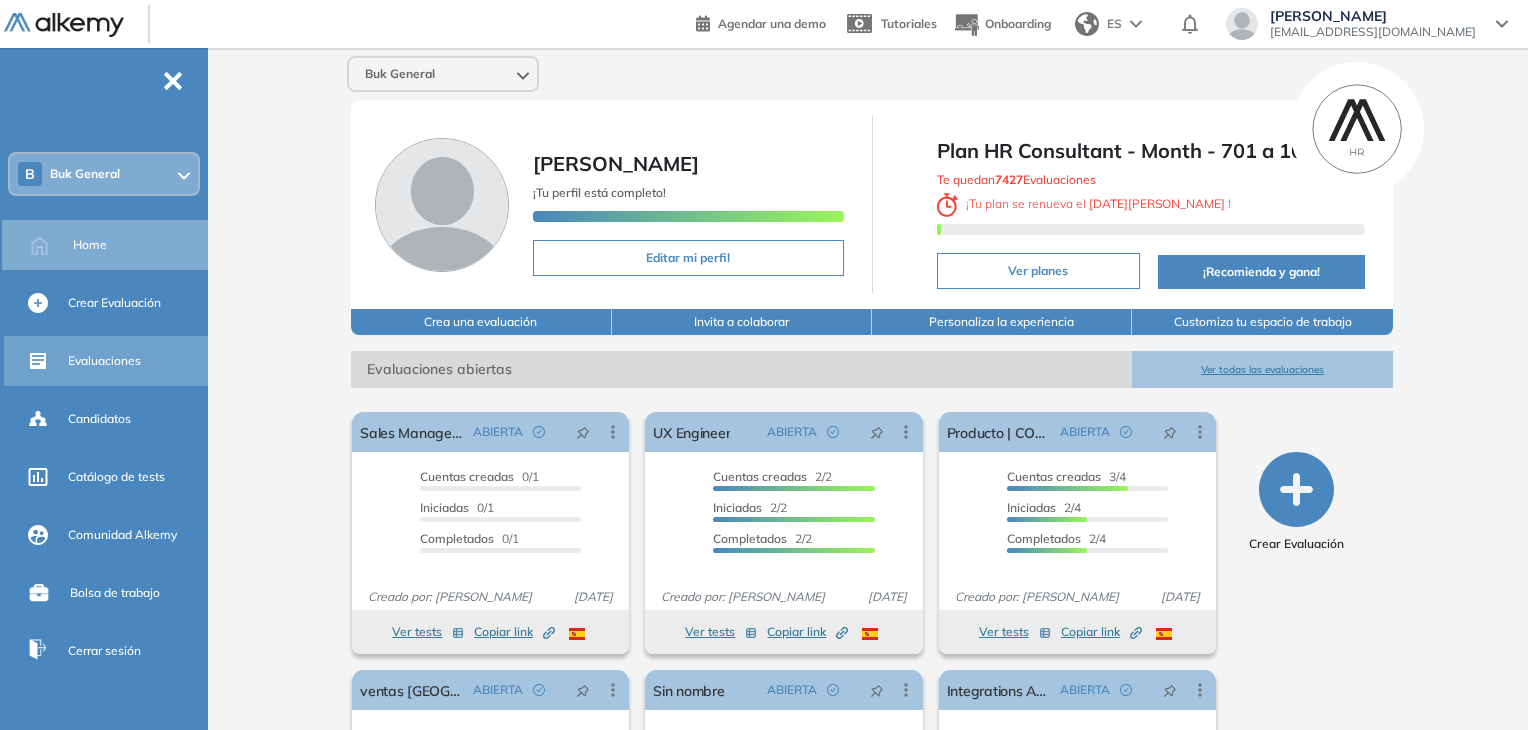 click on "Evaluaciones" at bounding box center [104, 361] 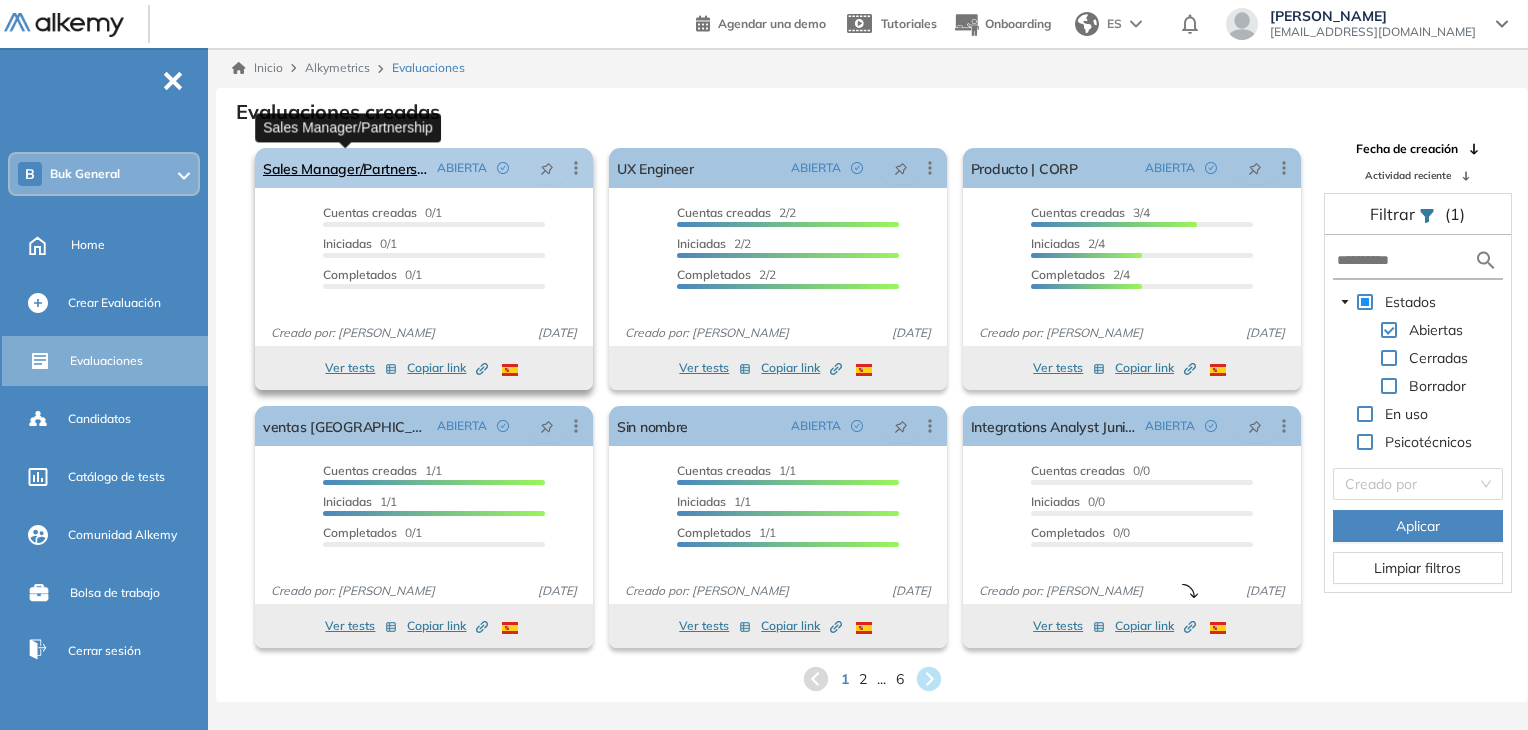 click on "Sales Manager/Partnership" at bounding box center (346, 168) 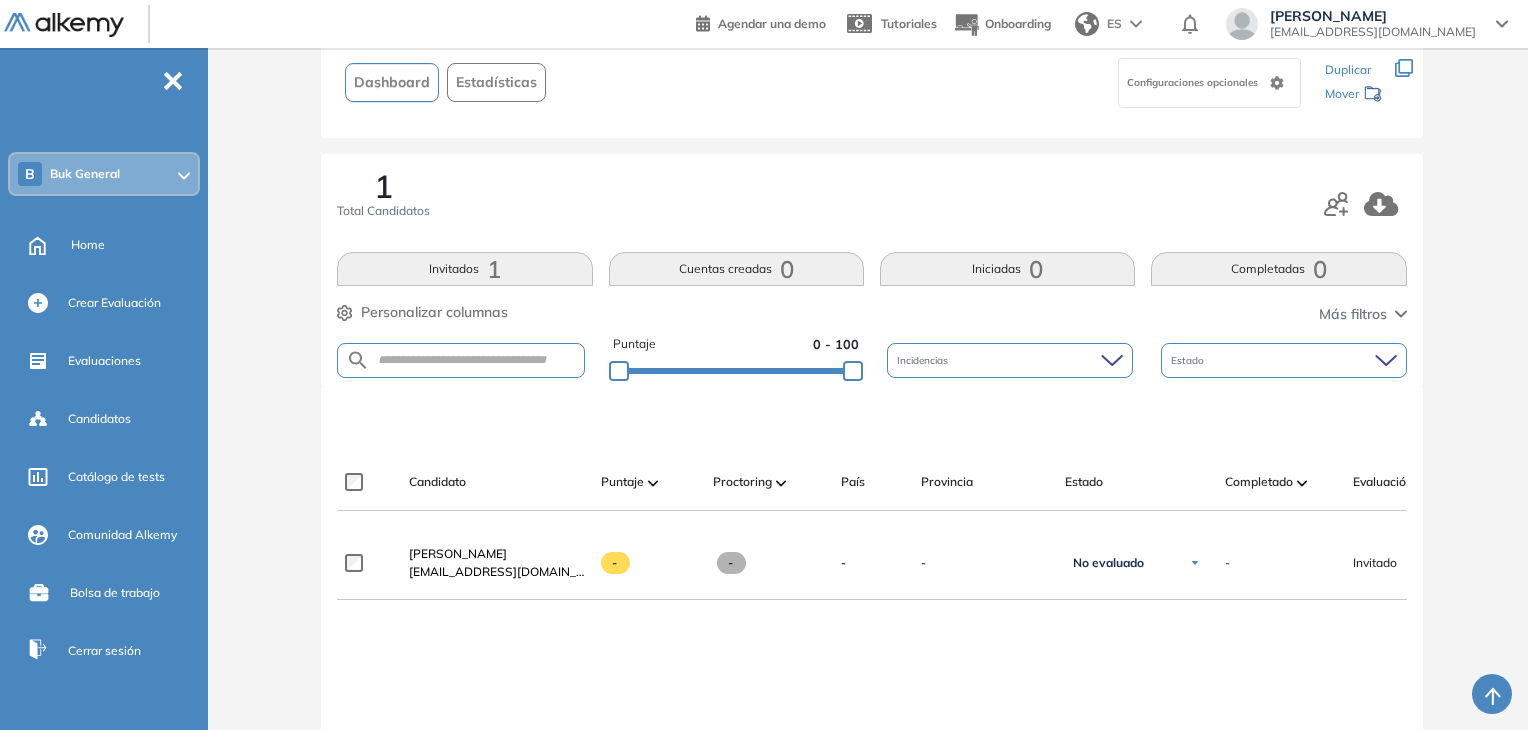 scroll, scrollTop: 100, scrollLeft: 0, axis: vertical 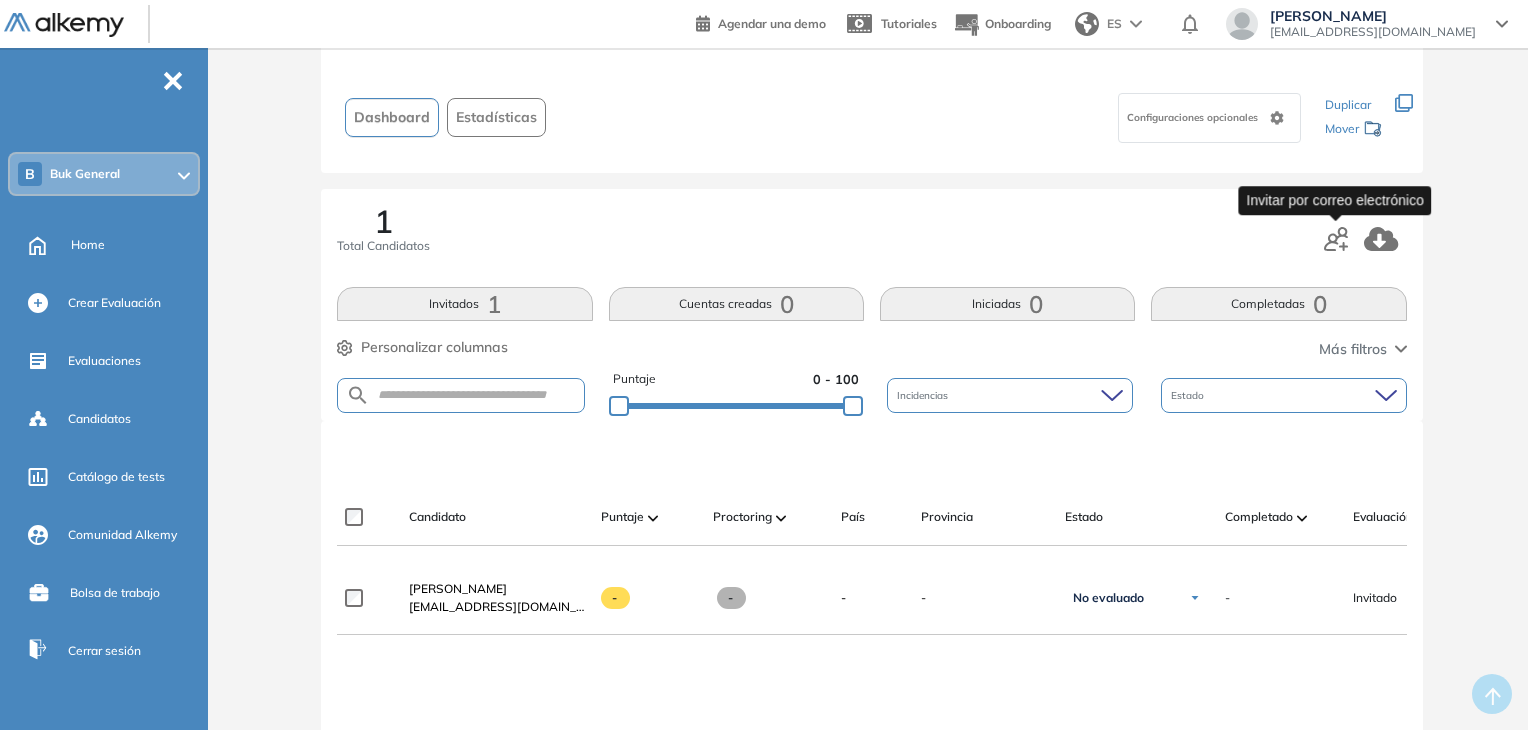 click 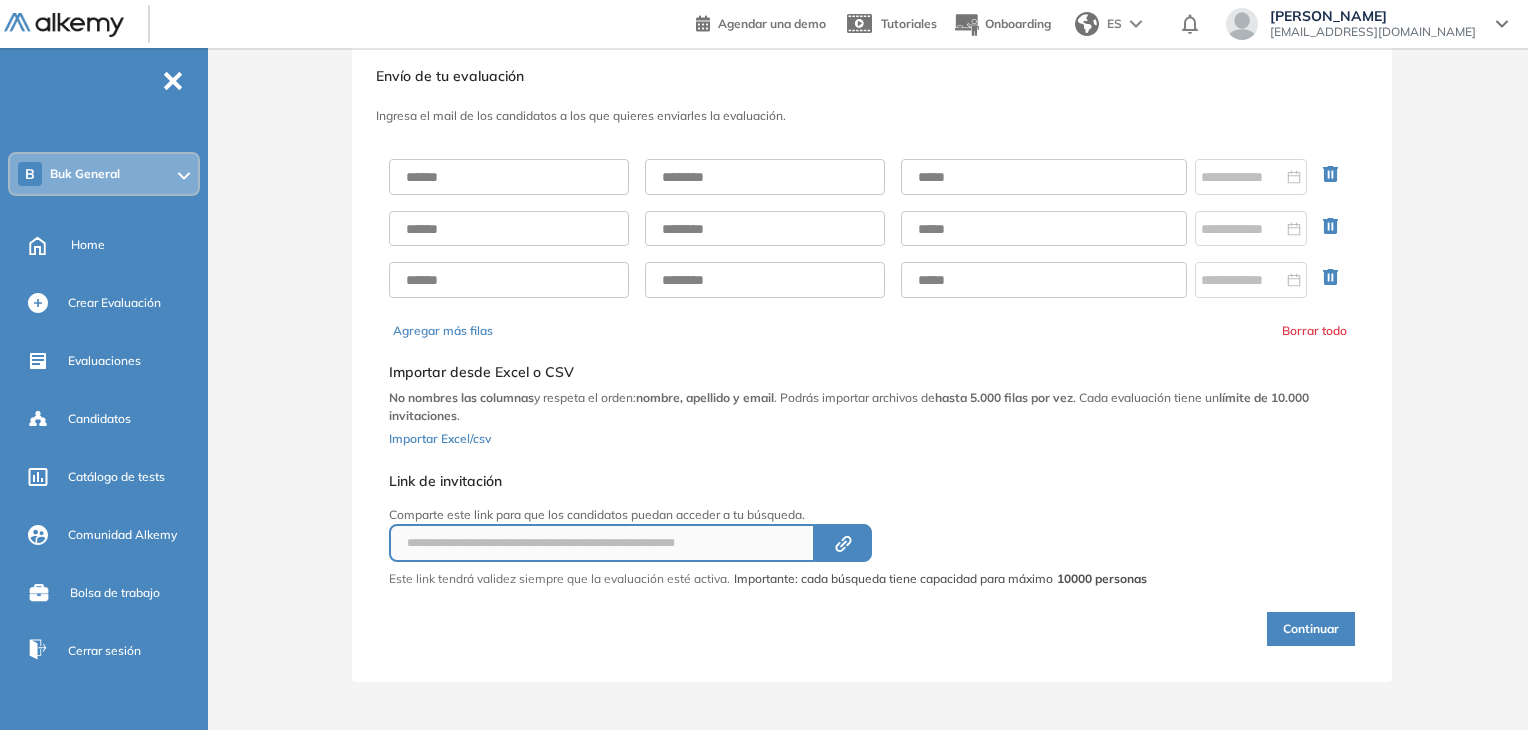 scroll, scrollTop: 42, scrollLeft: 0, axis: vertical 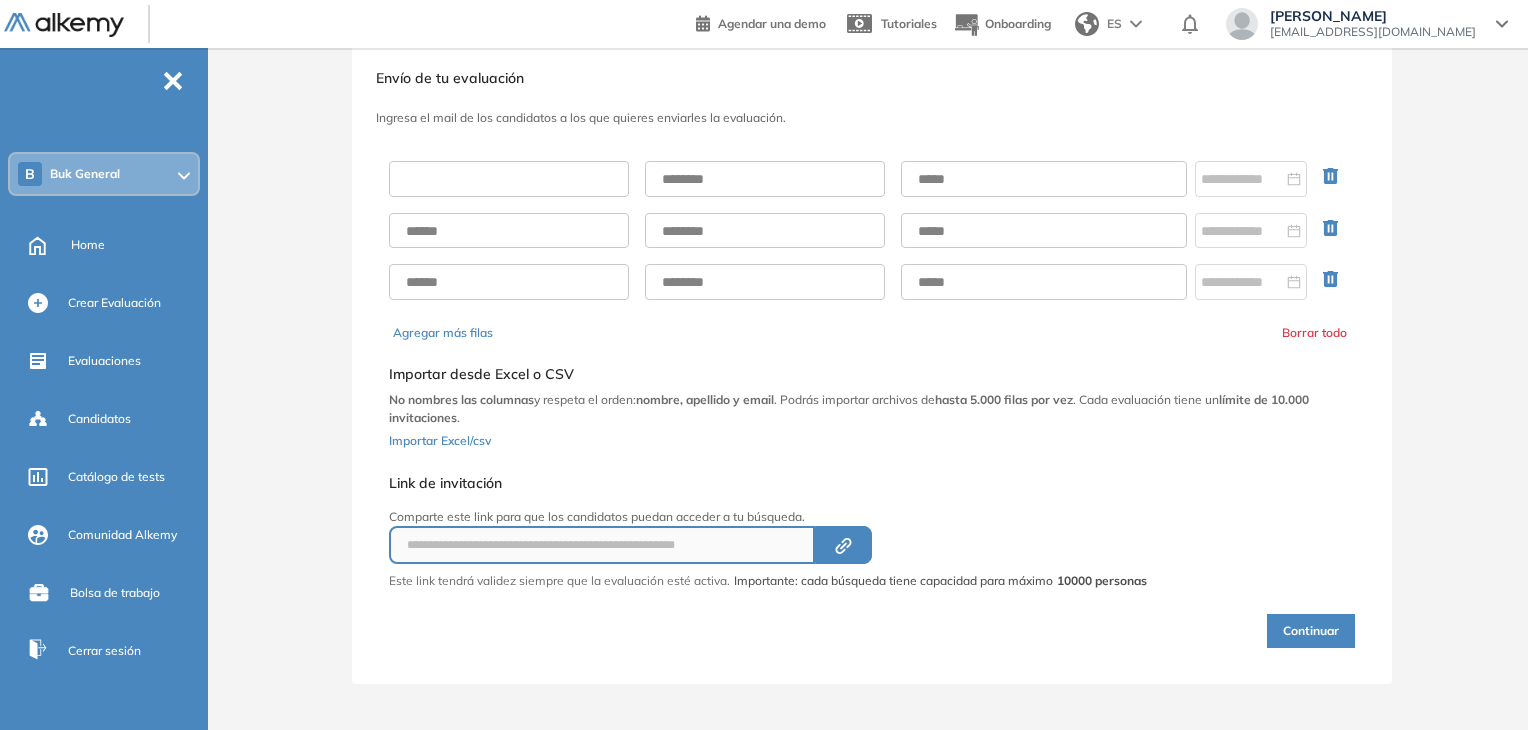 click at bounding box center (509, 179) 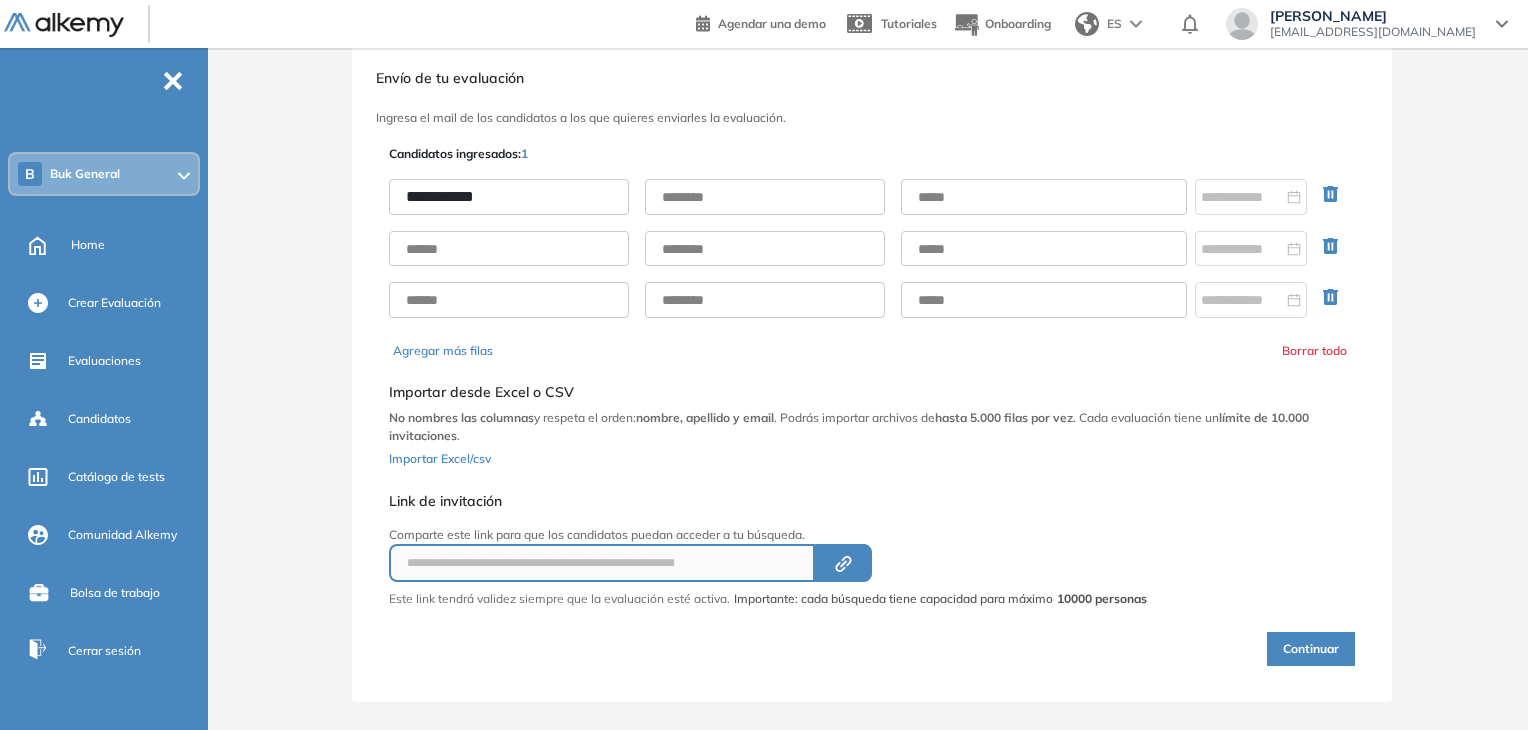 type on "**********" 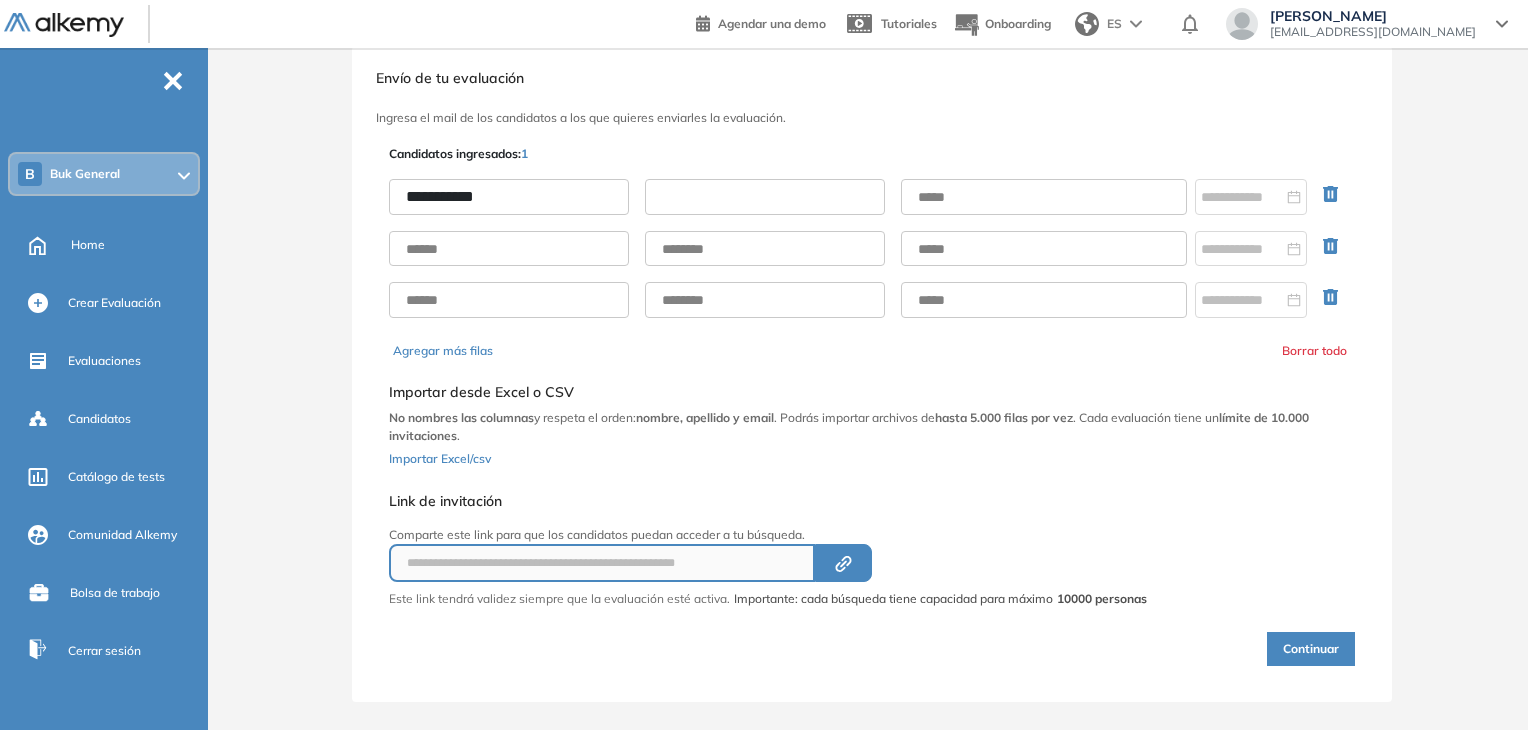 click at bounding box center (765, 197) 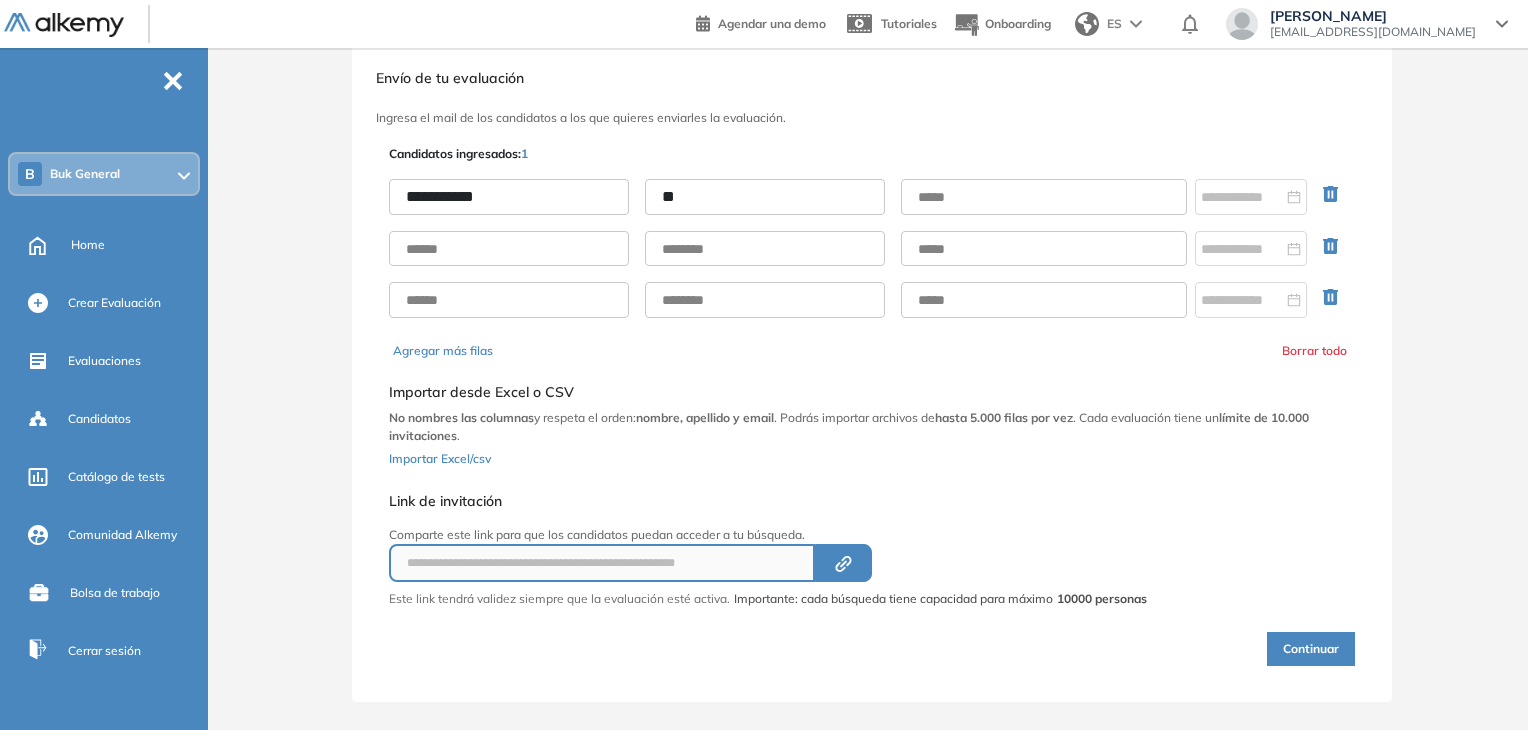 type on "*" 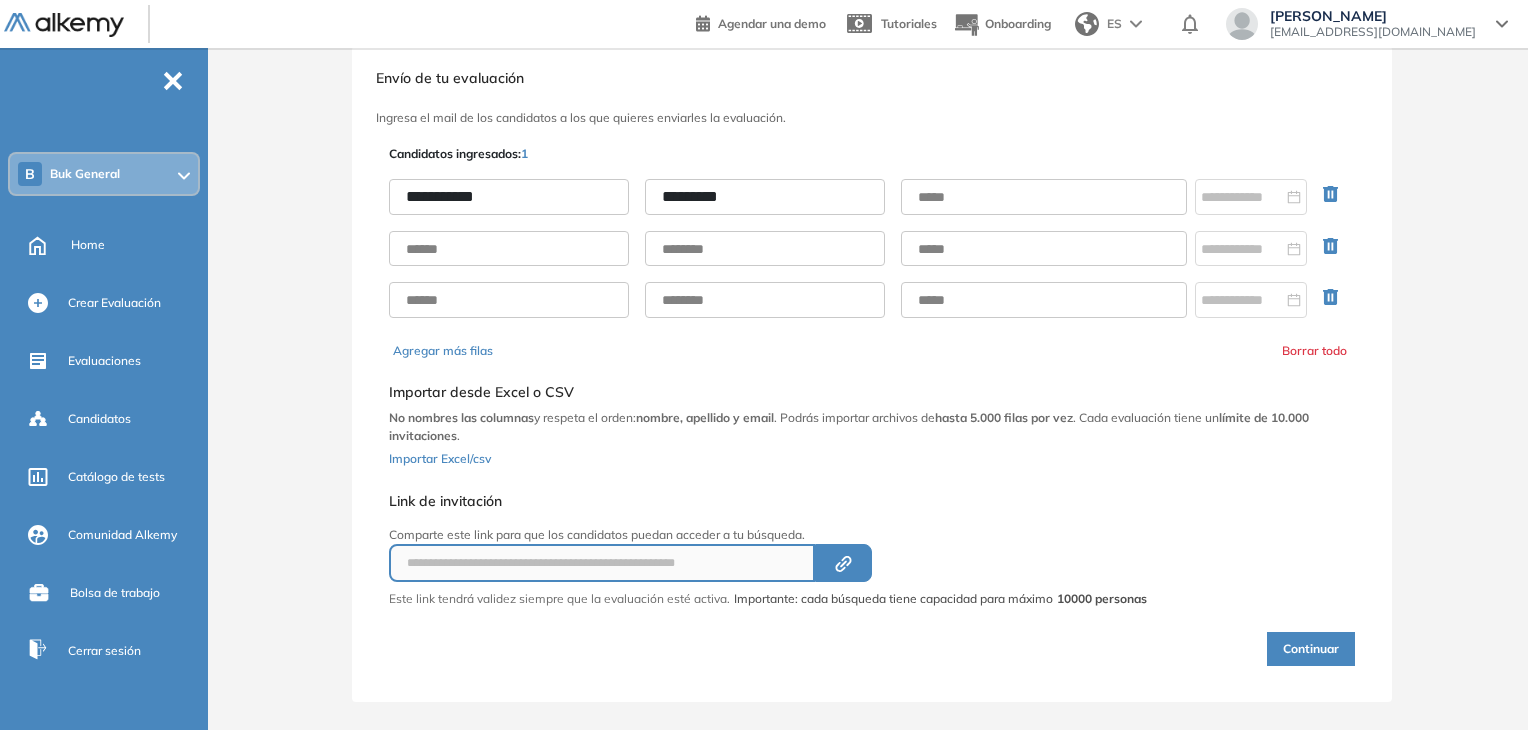 type on "*********" 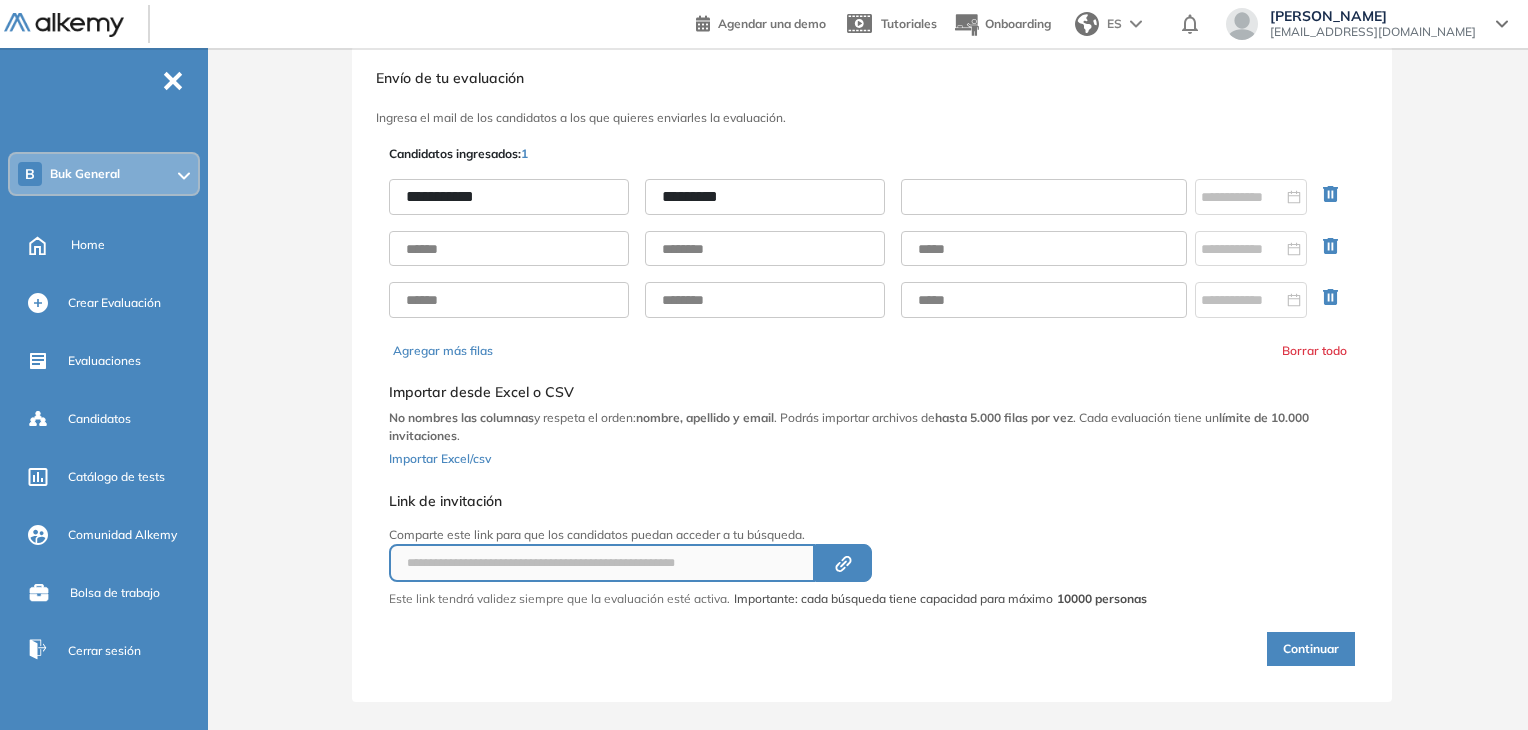 click at bounding box center [1044, 197] 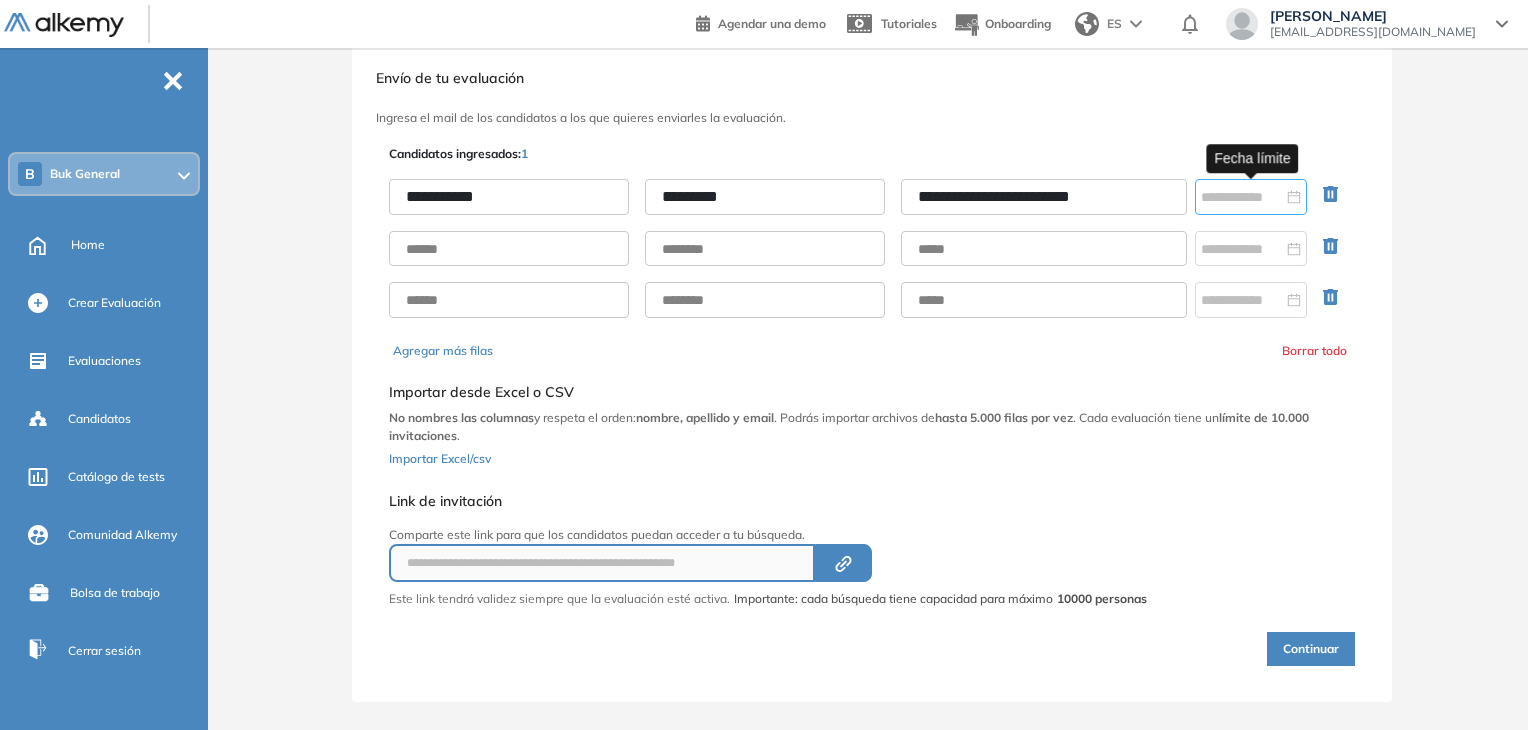 type on "**********" 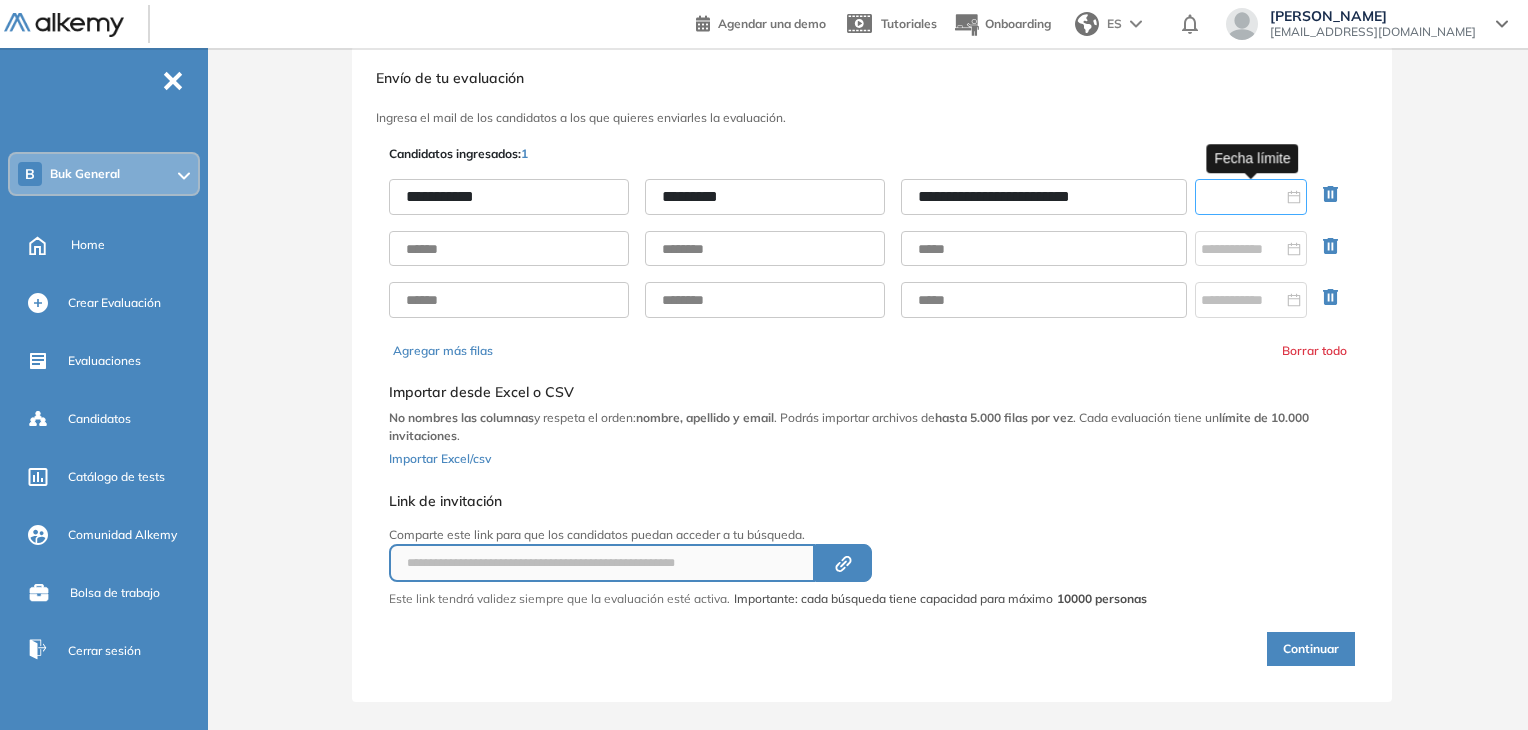 click at bounding box center [1242, 197] 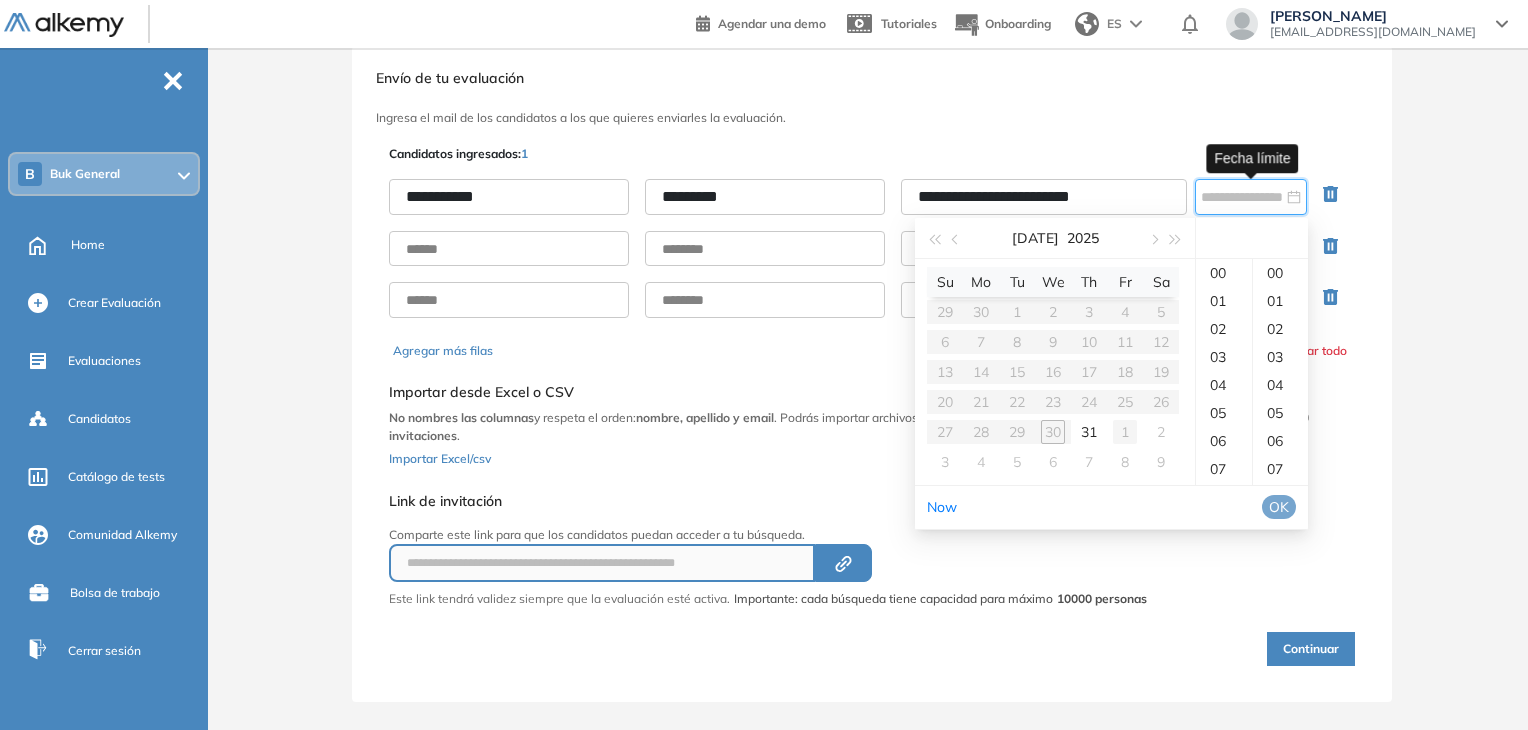 type on "**********" 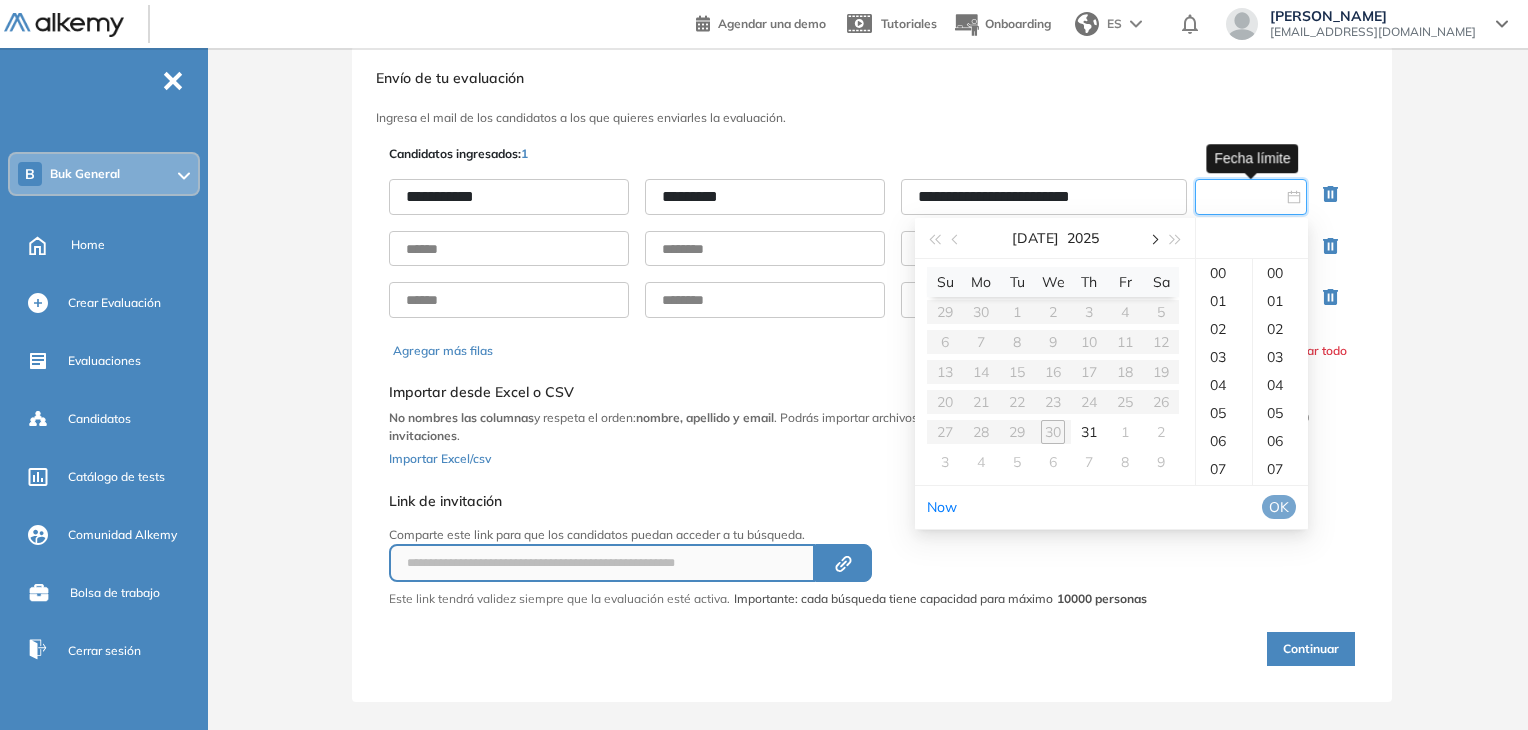 click at bounding box center [1153, 238] 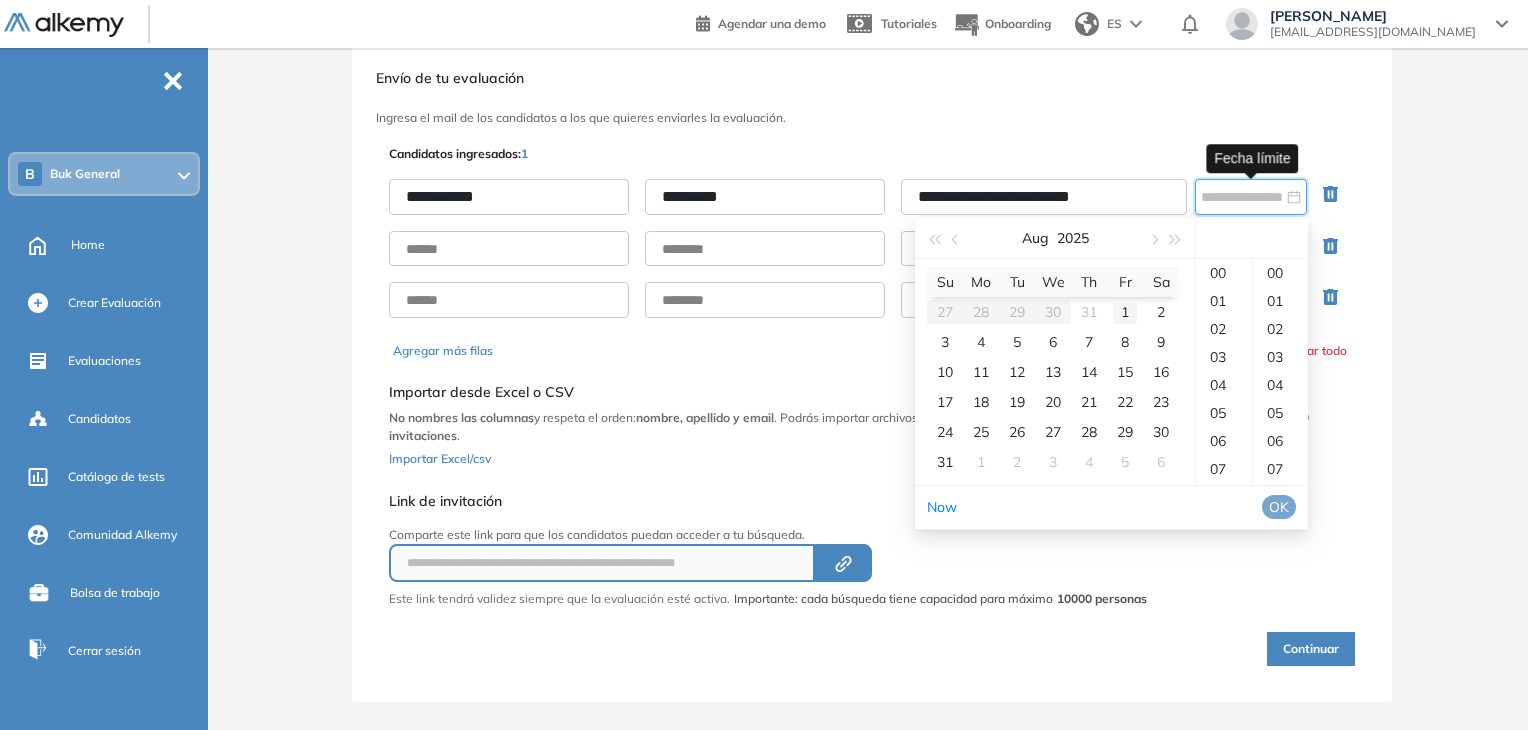 click on "1" at bounding box center [1125, 312] 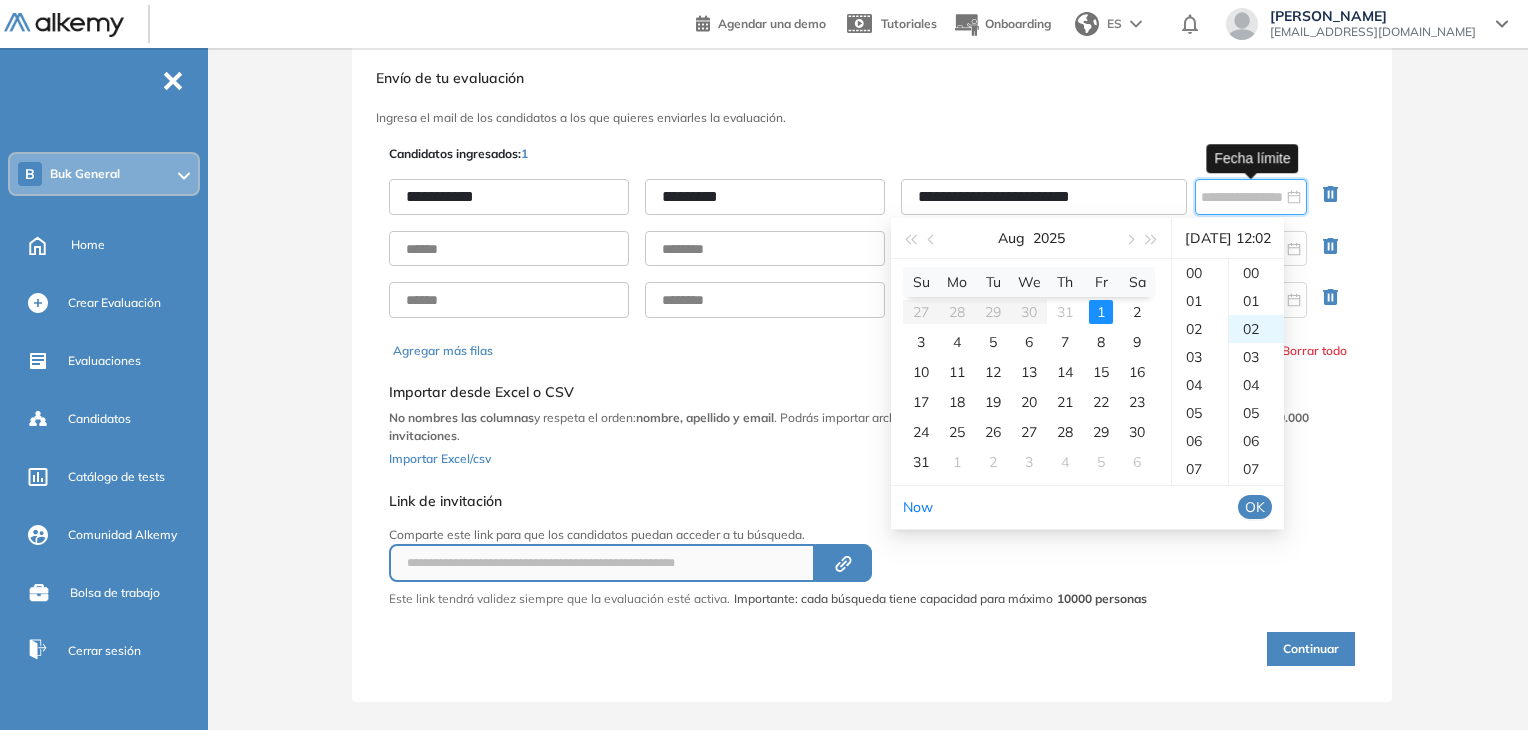 scroll, scrollTop: 336, scrollLeft: 0, axis: vertical 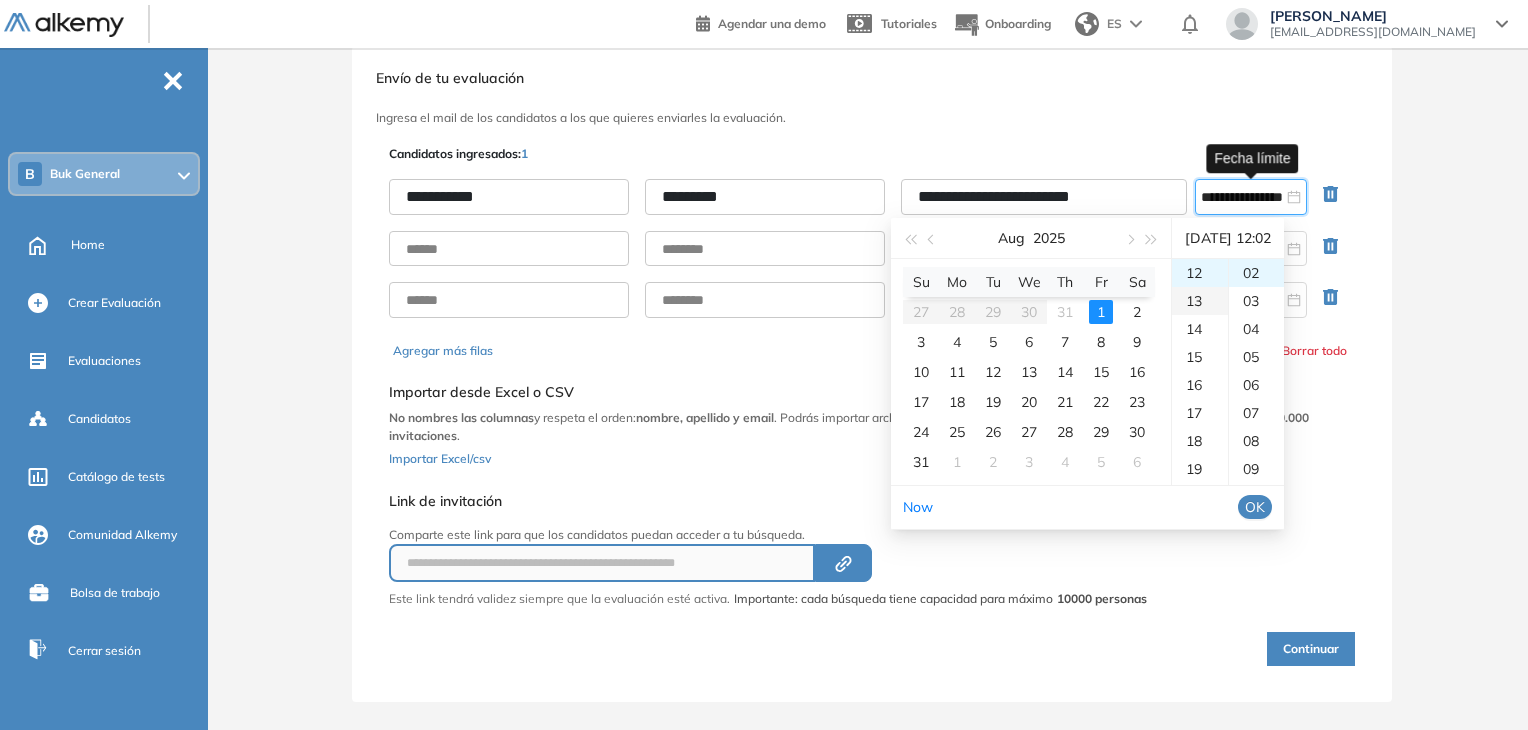 click on "13" at bounding box center (1200, 301) 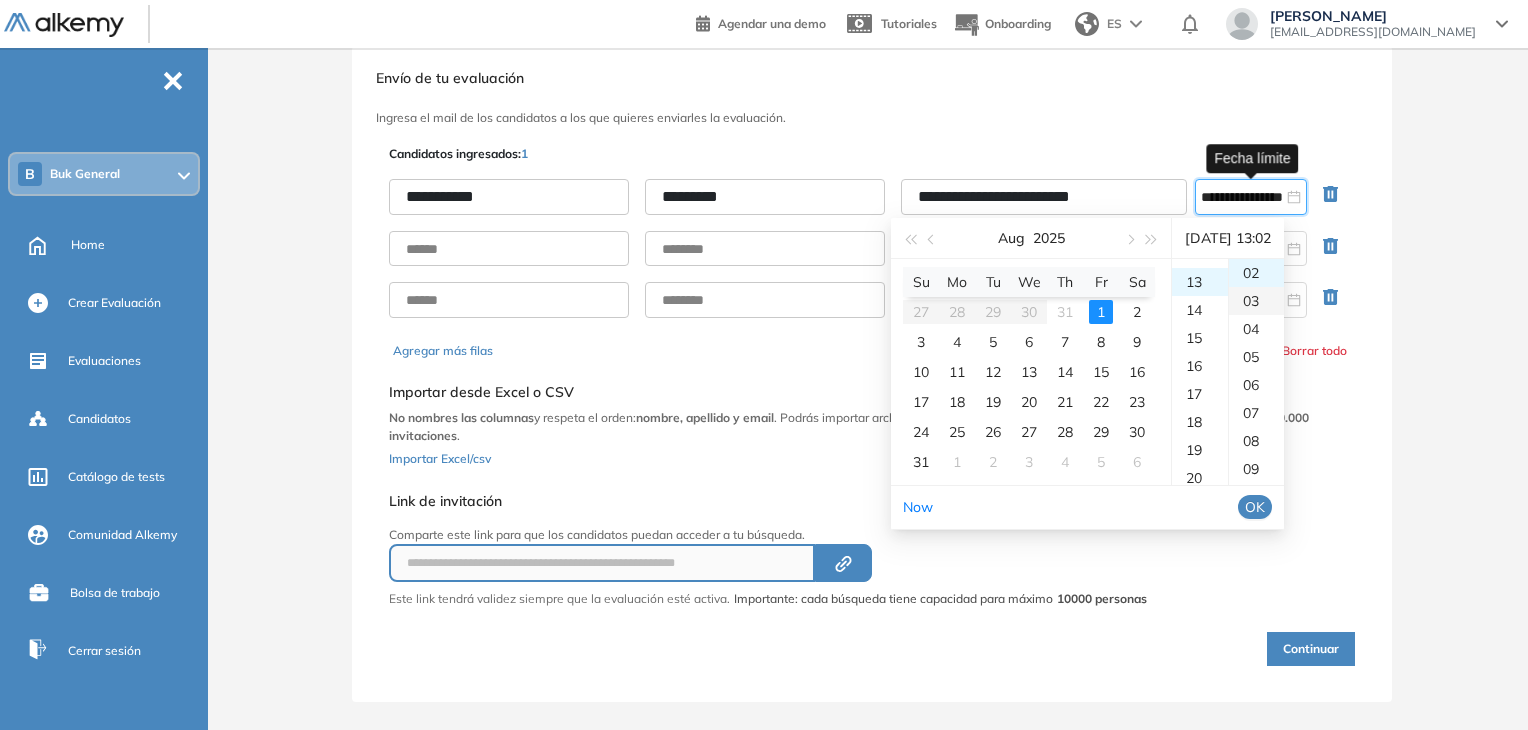 scroll, scrollTop: 364, scrollLeft: 0, axis: vertical 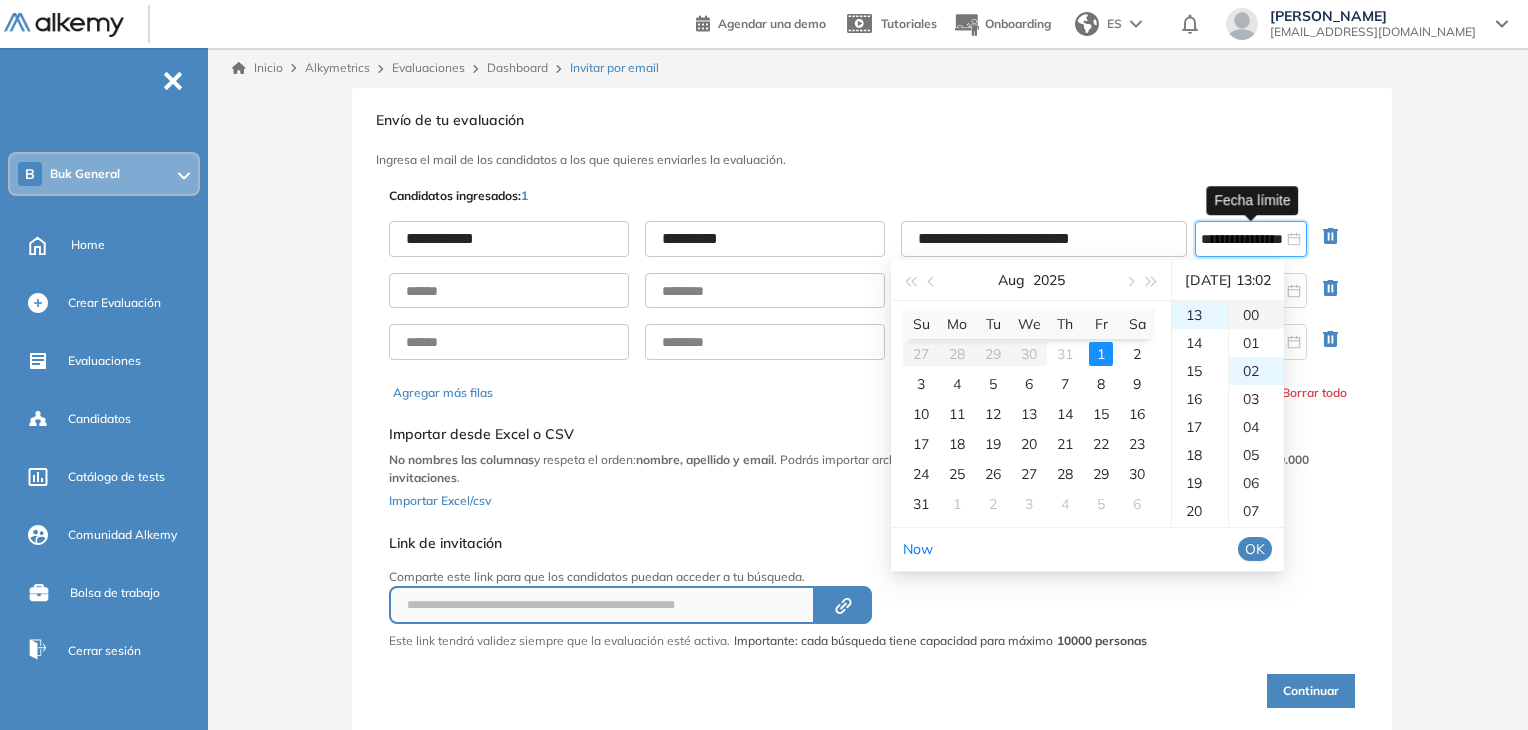 click on "00" at bounding box center [1256, 315] 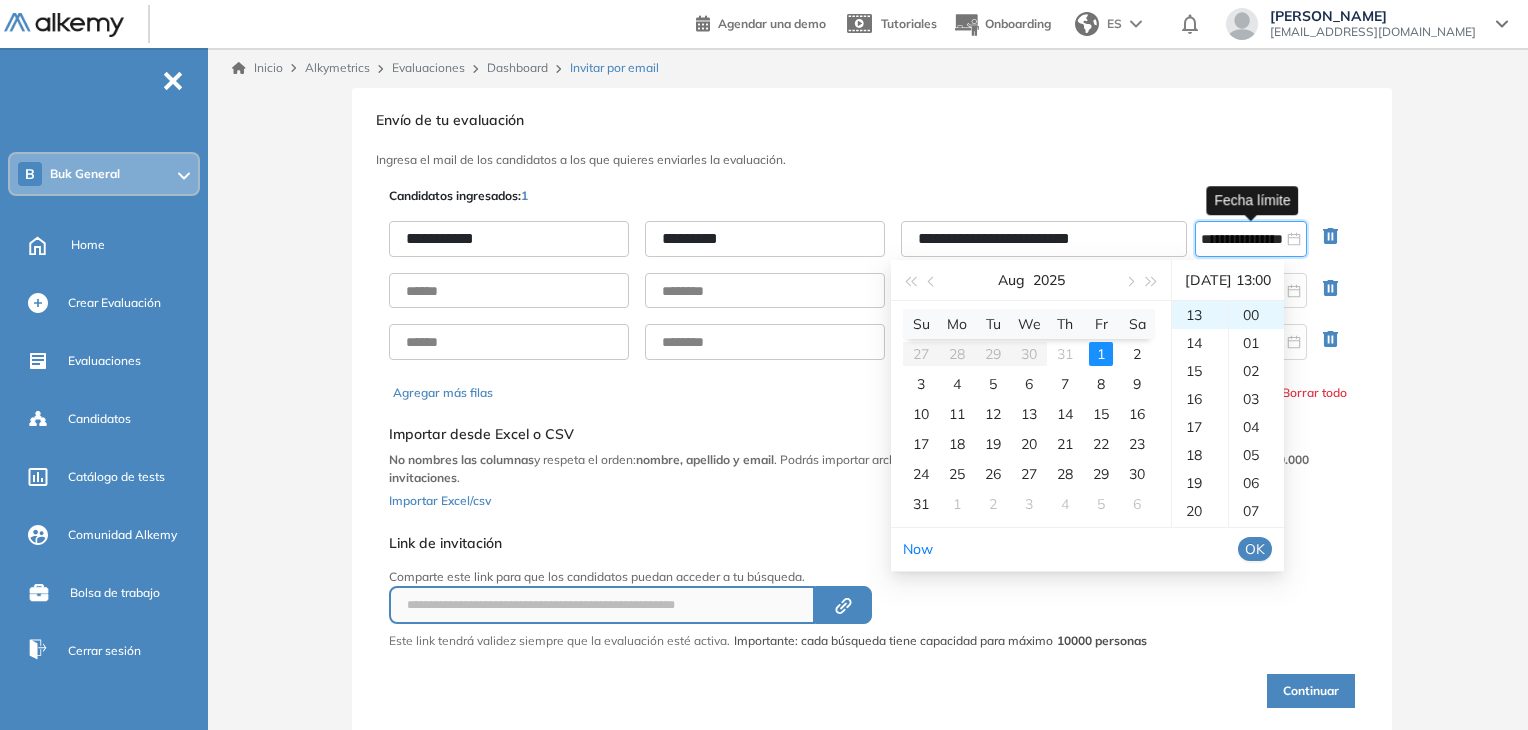 click on "OK" at bounding box center [1255, 549] 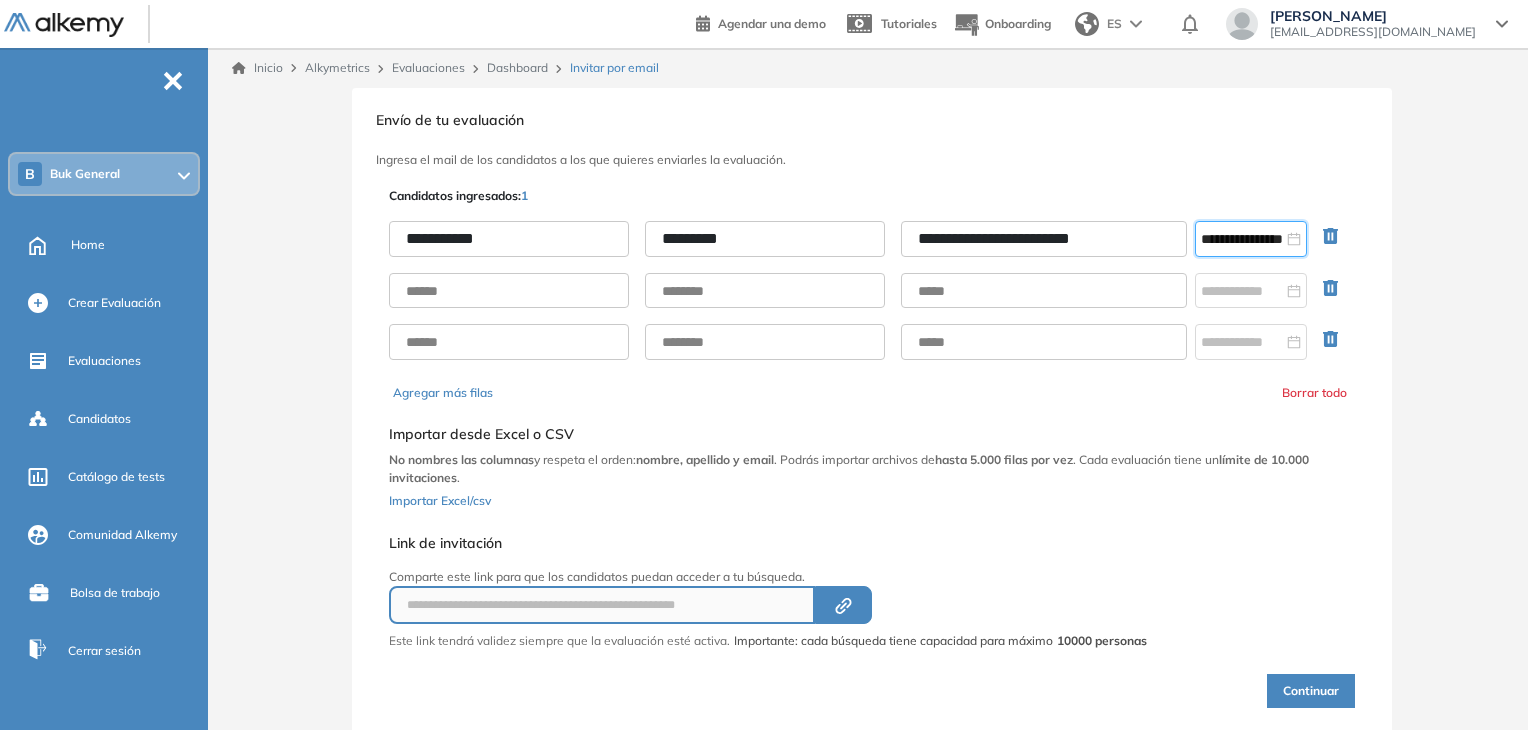 click on "Continuar" at bounding box center (1311, 691) 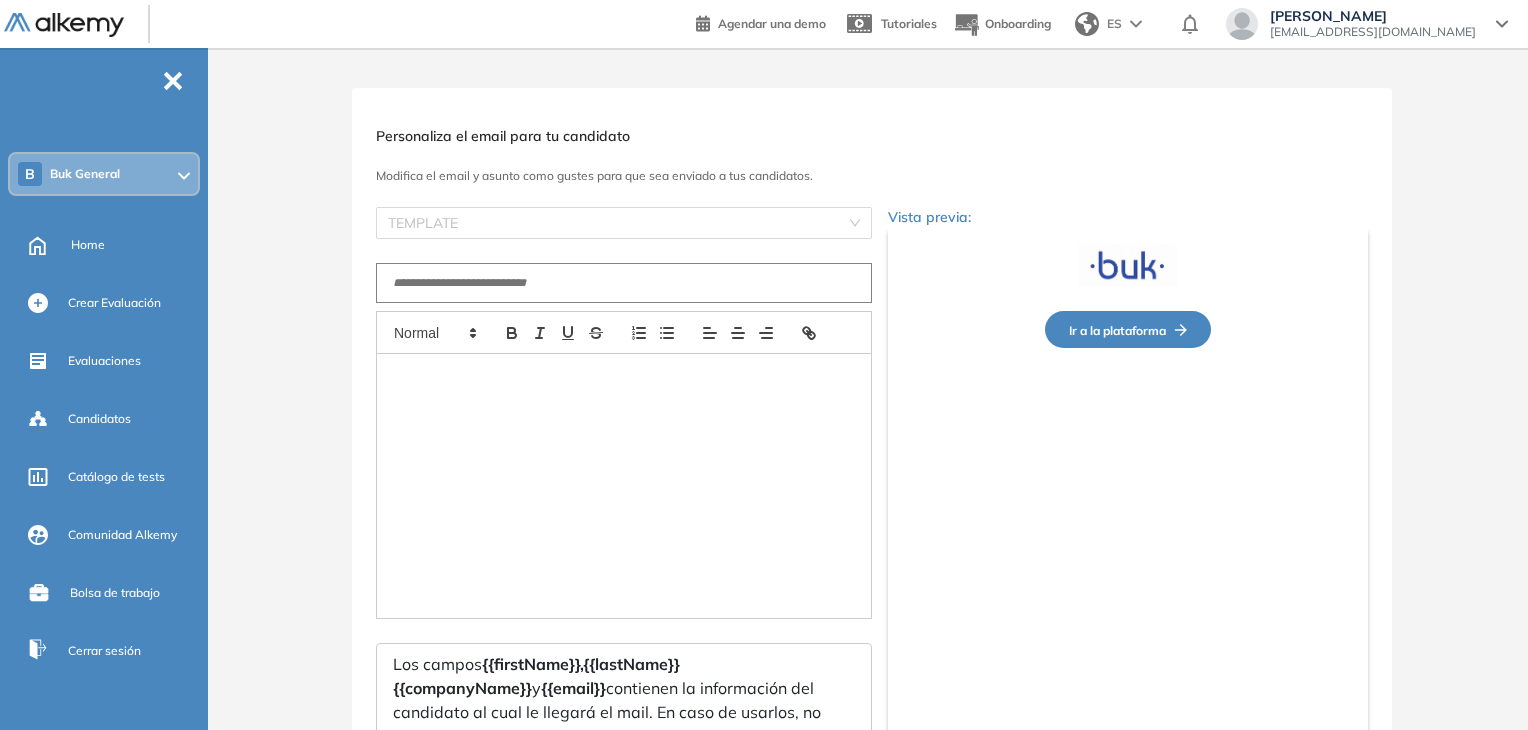 type on "**********" 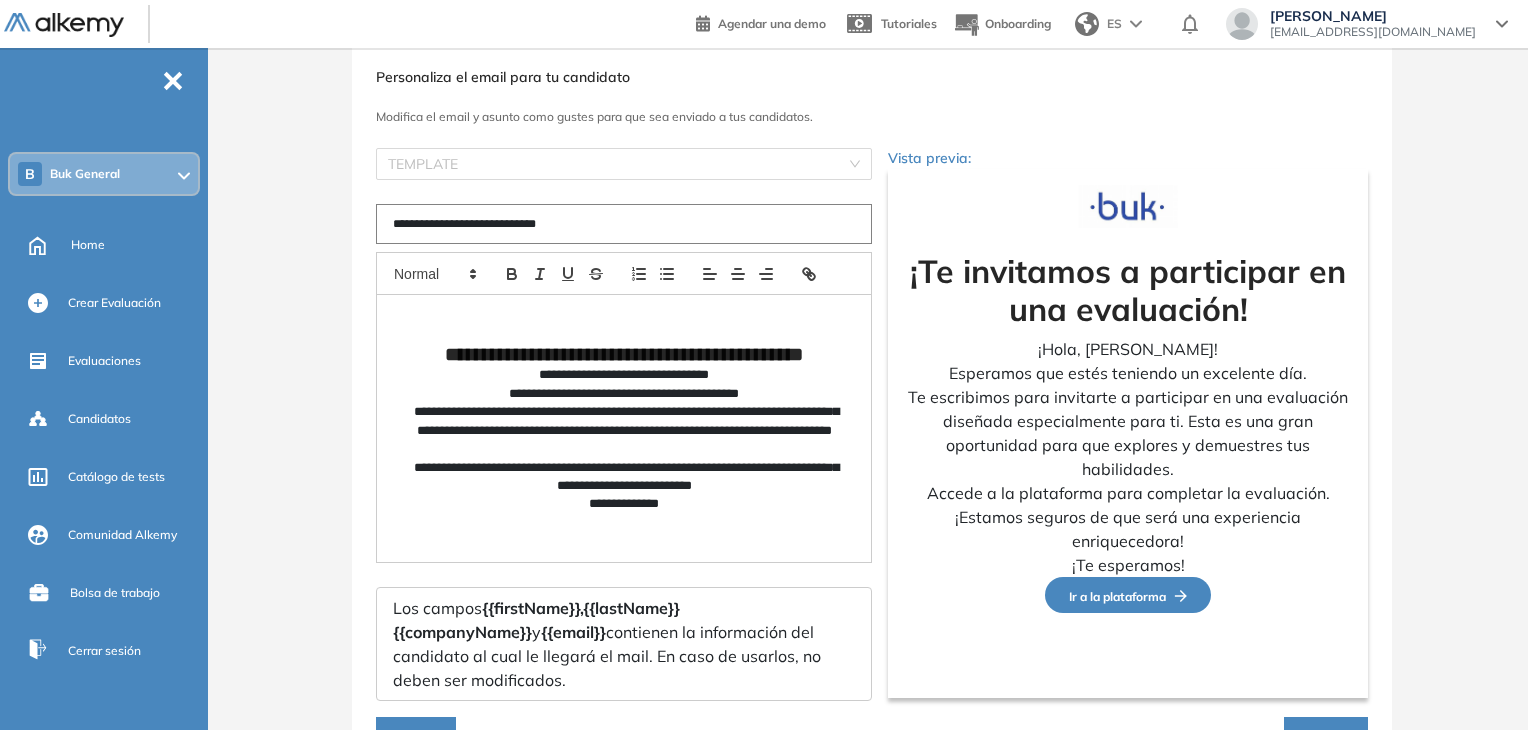 scroll, scrollTop: 172, scrollLeft: 0, axis: vertical 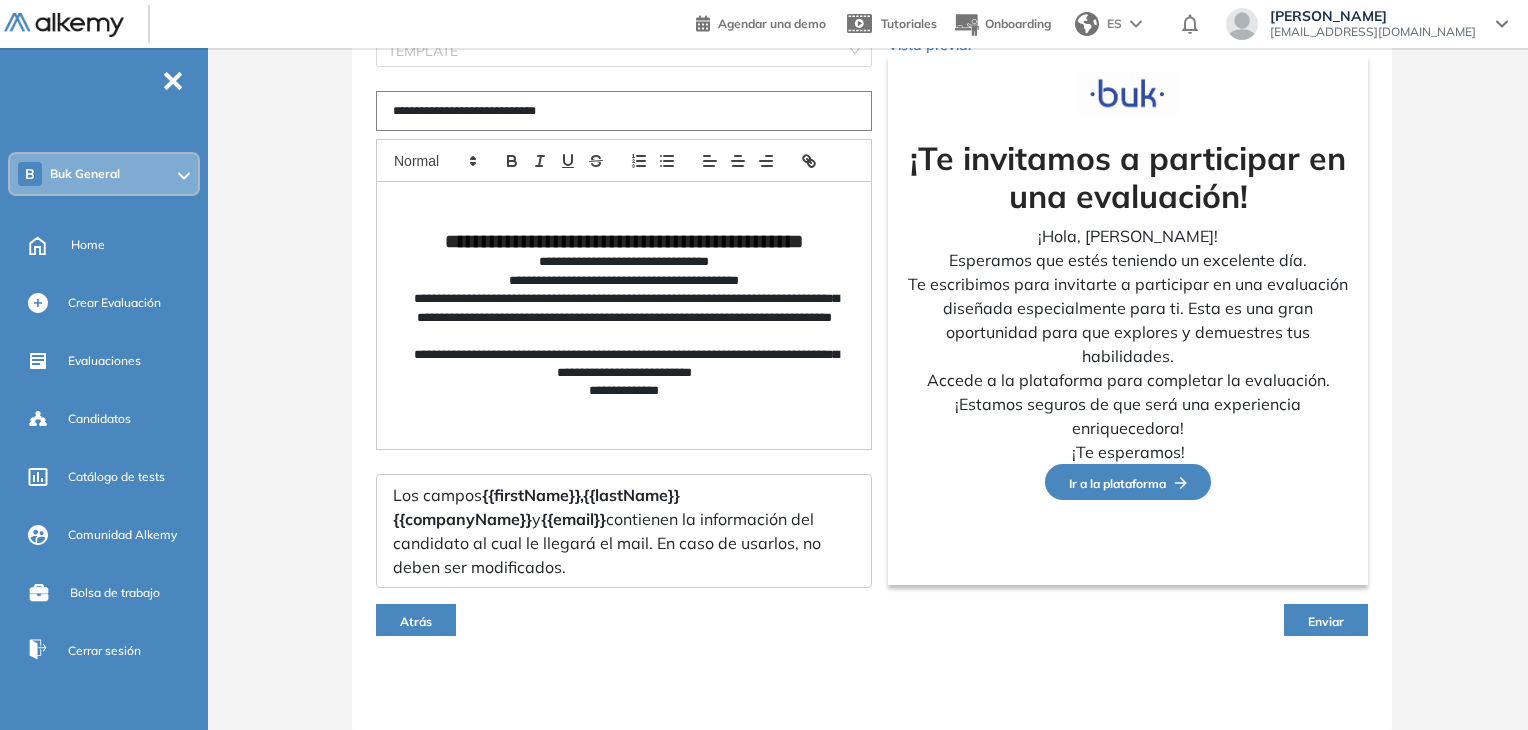 click on "Enviar" at bounding box center (1326, 621) 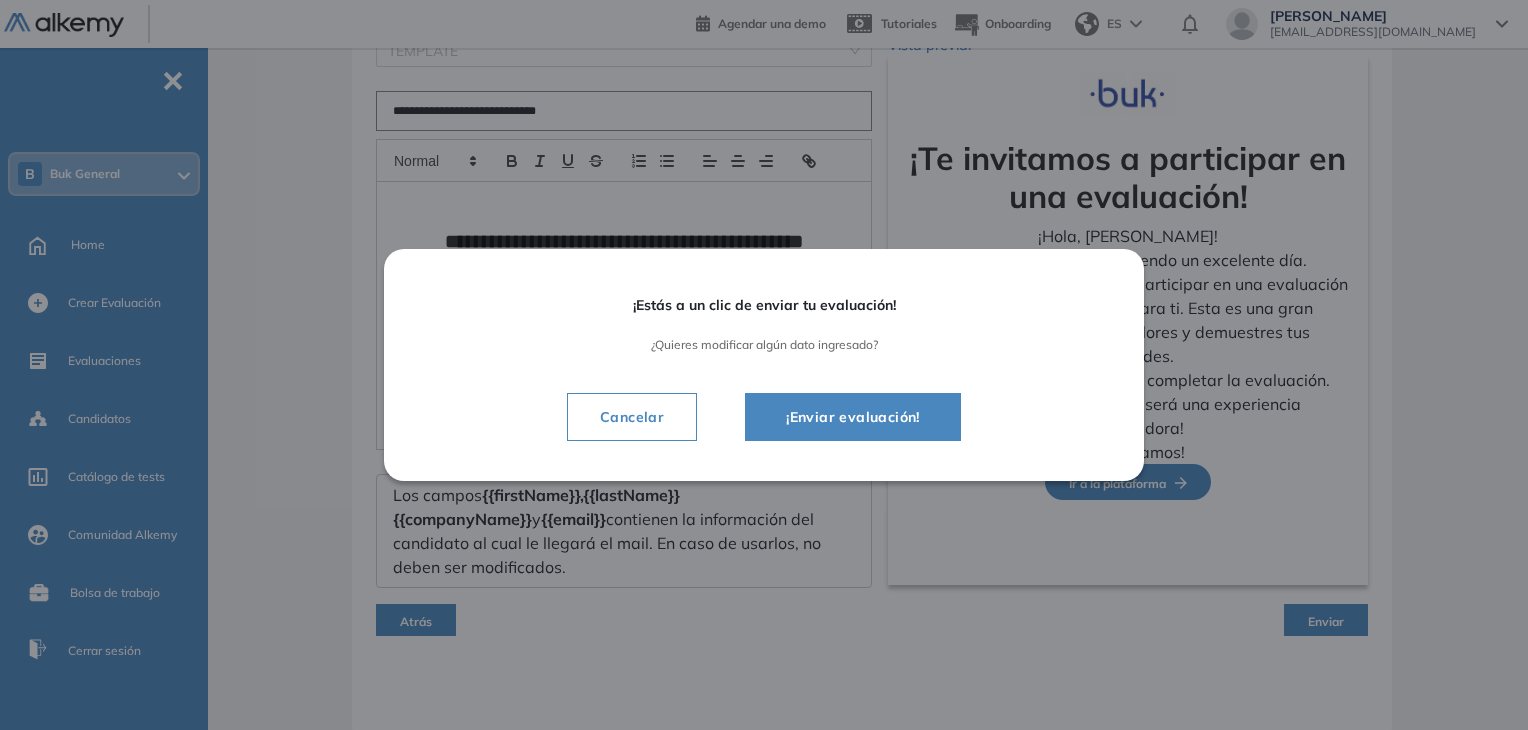 click on "¡Enviar evaluación!" at bounding box center (853, 417) 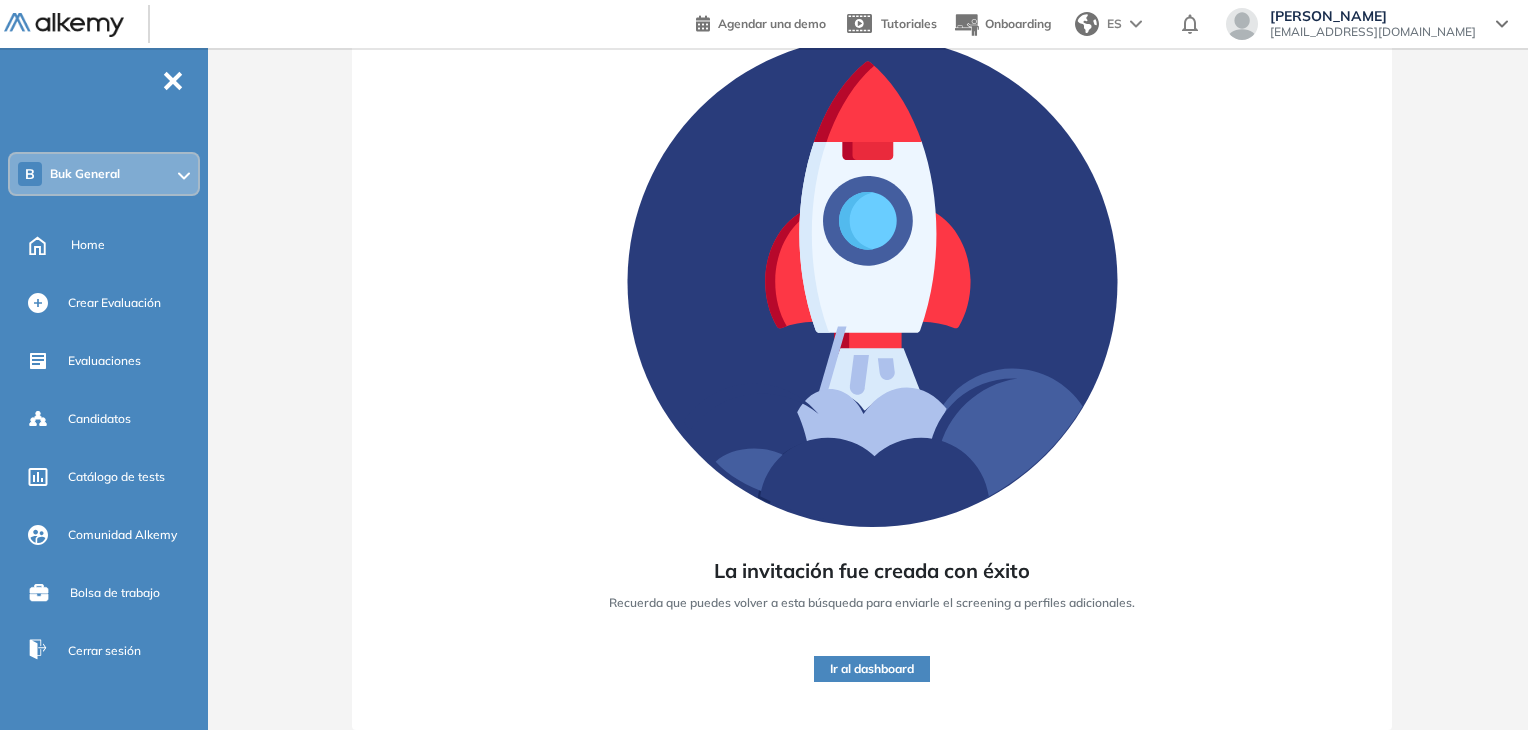 scroll, scrollTop: 152, scrollLeft: 0, axis: vertical 